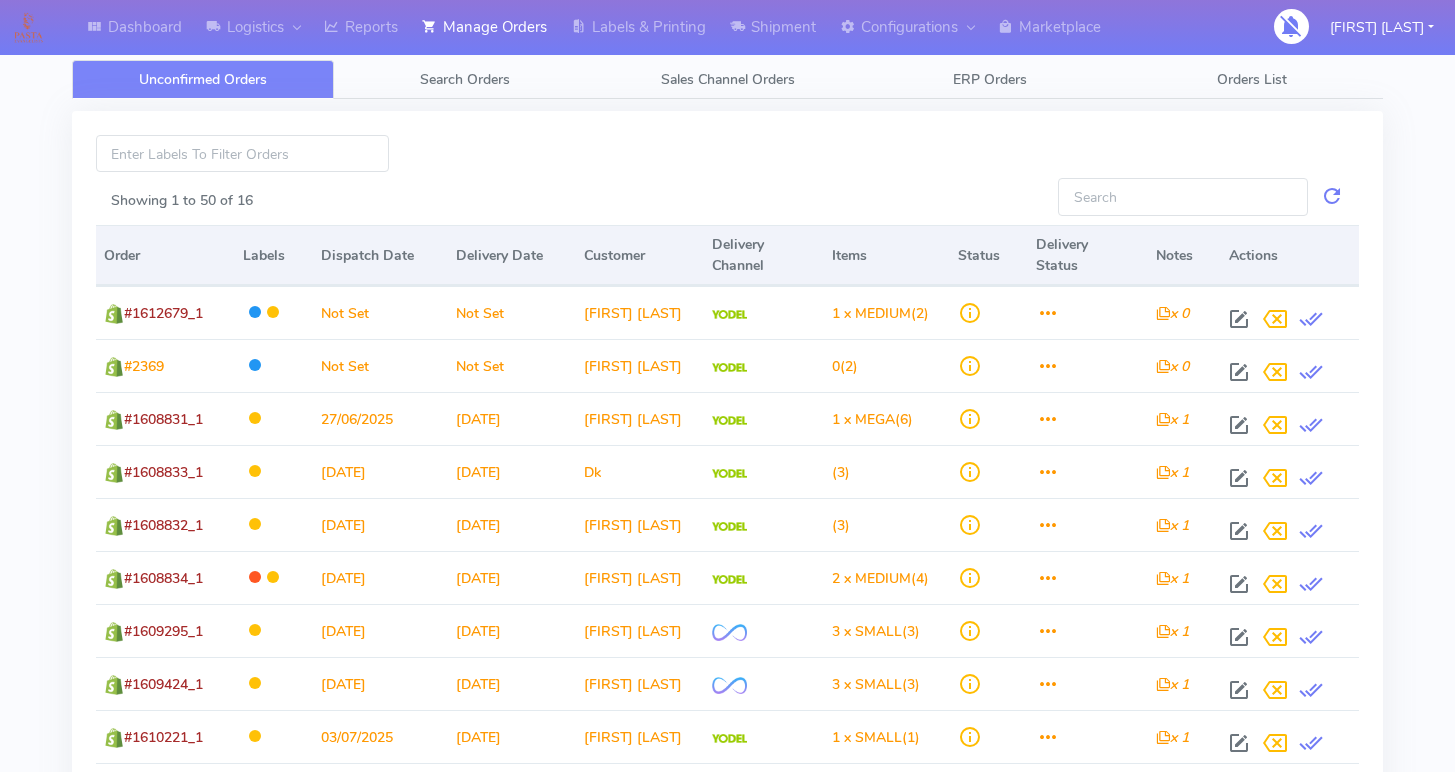 scroll, scrollTop: 0, scrollLeft: 0, axis: both 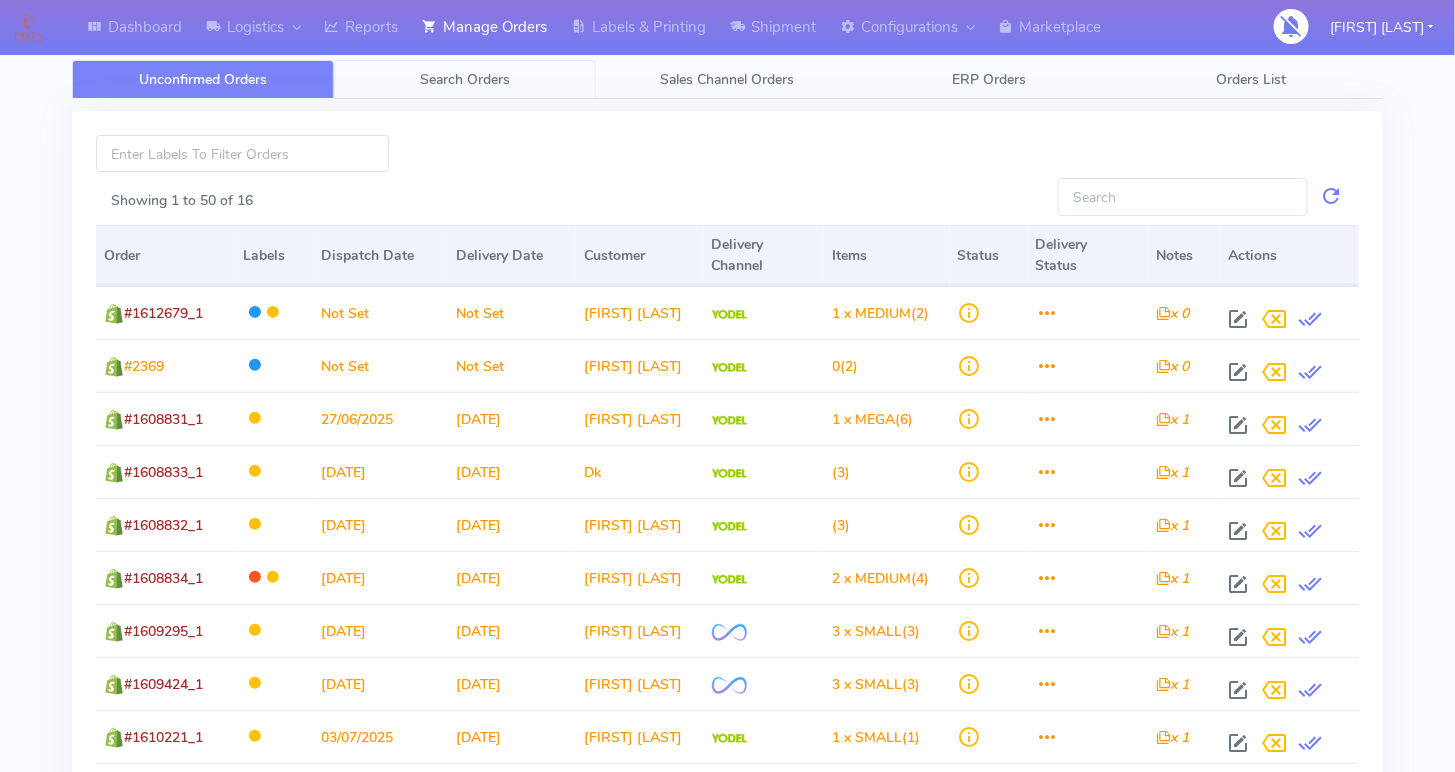 click on "Search Orders" 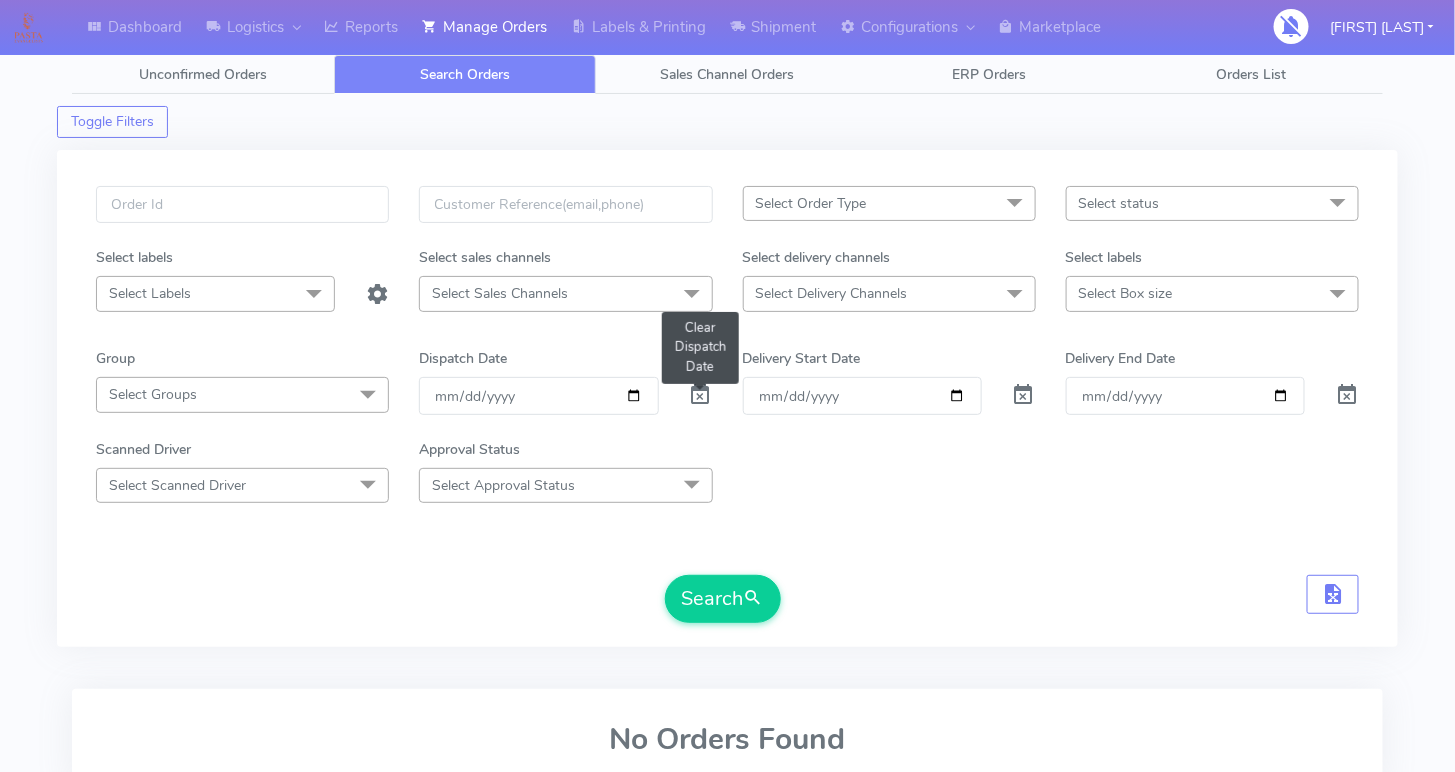 click at bounding box center (701, 399) 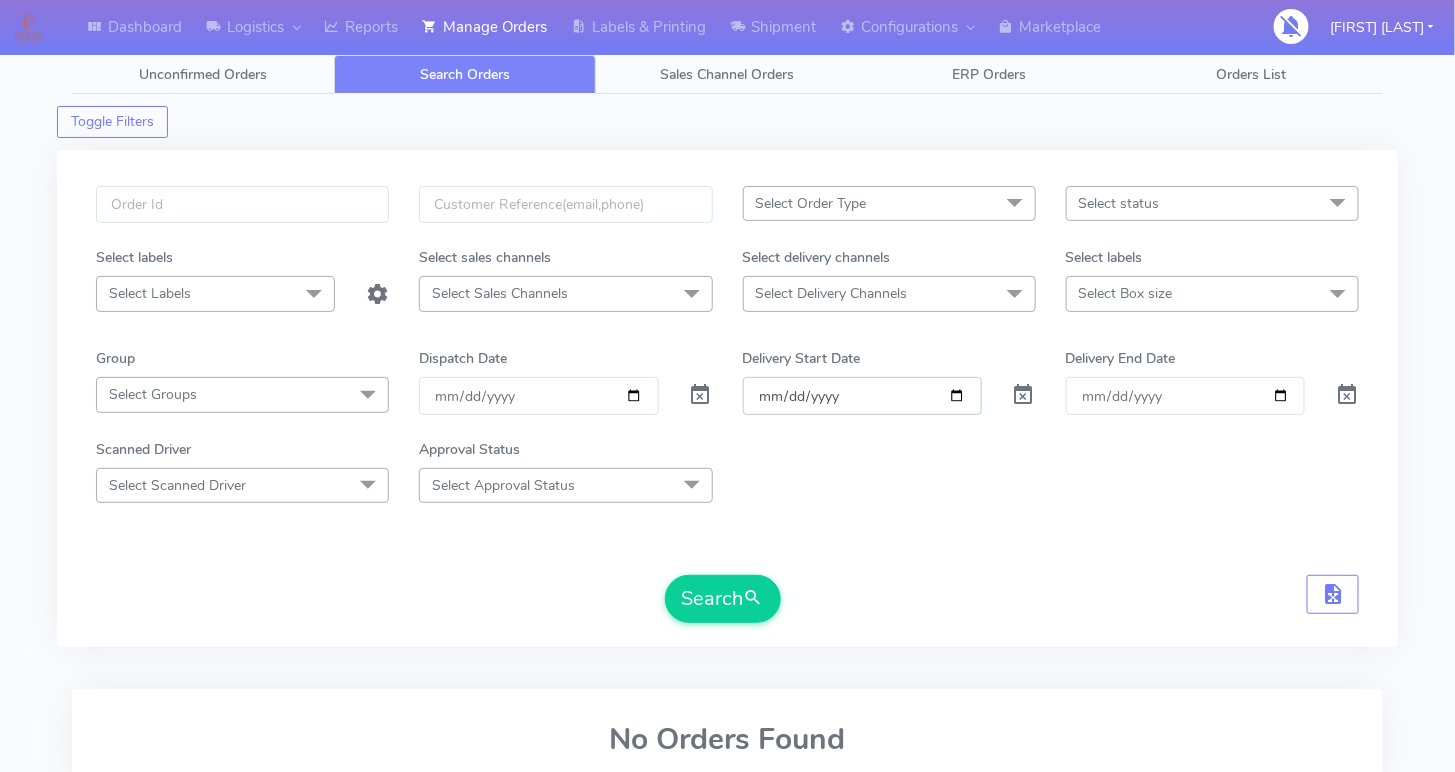 click on "Order" at bounding box center [862, 395] 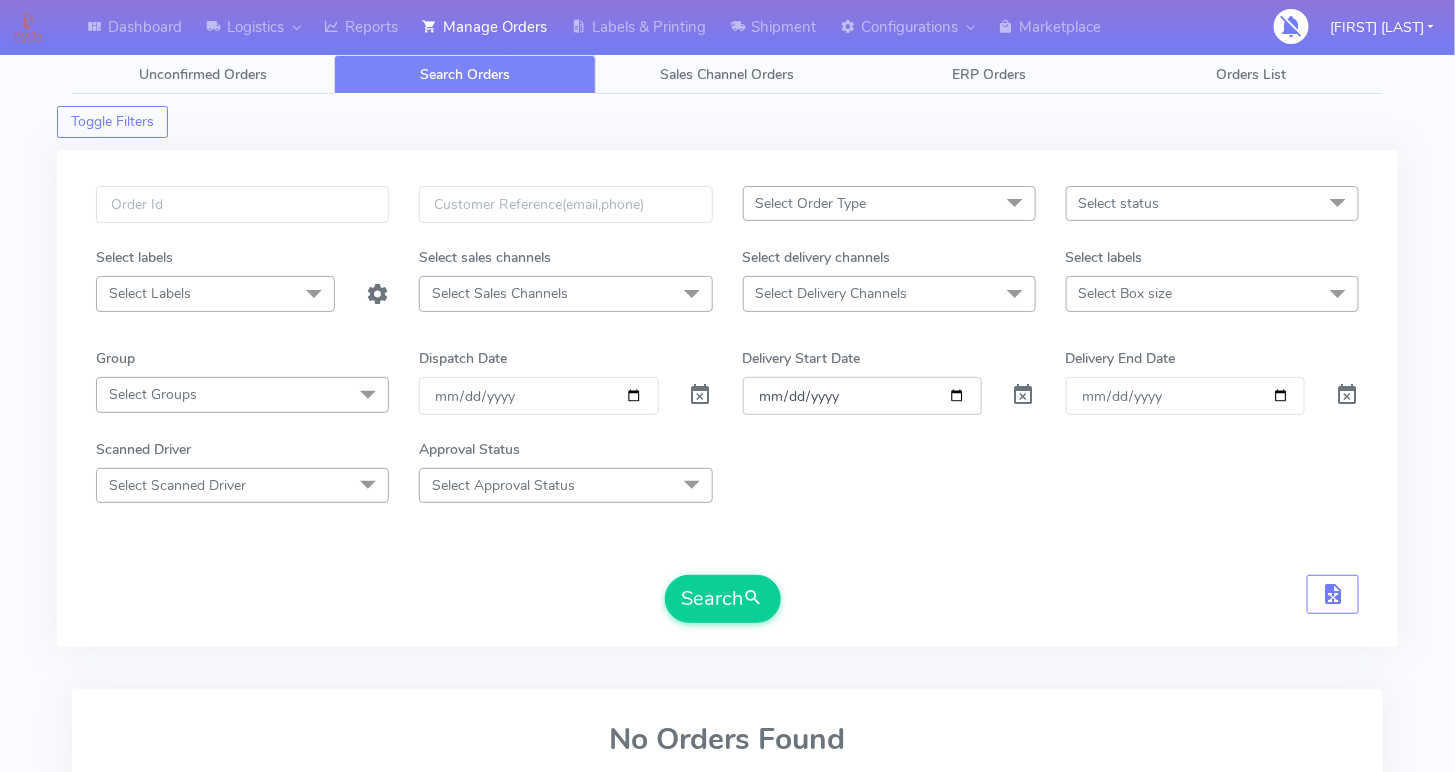 type on "[DATE]" 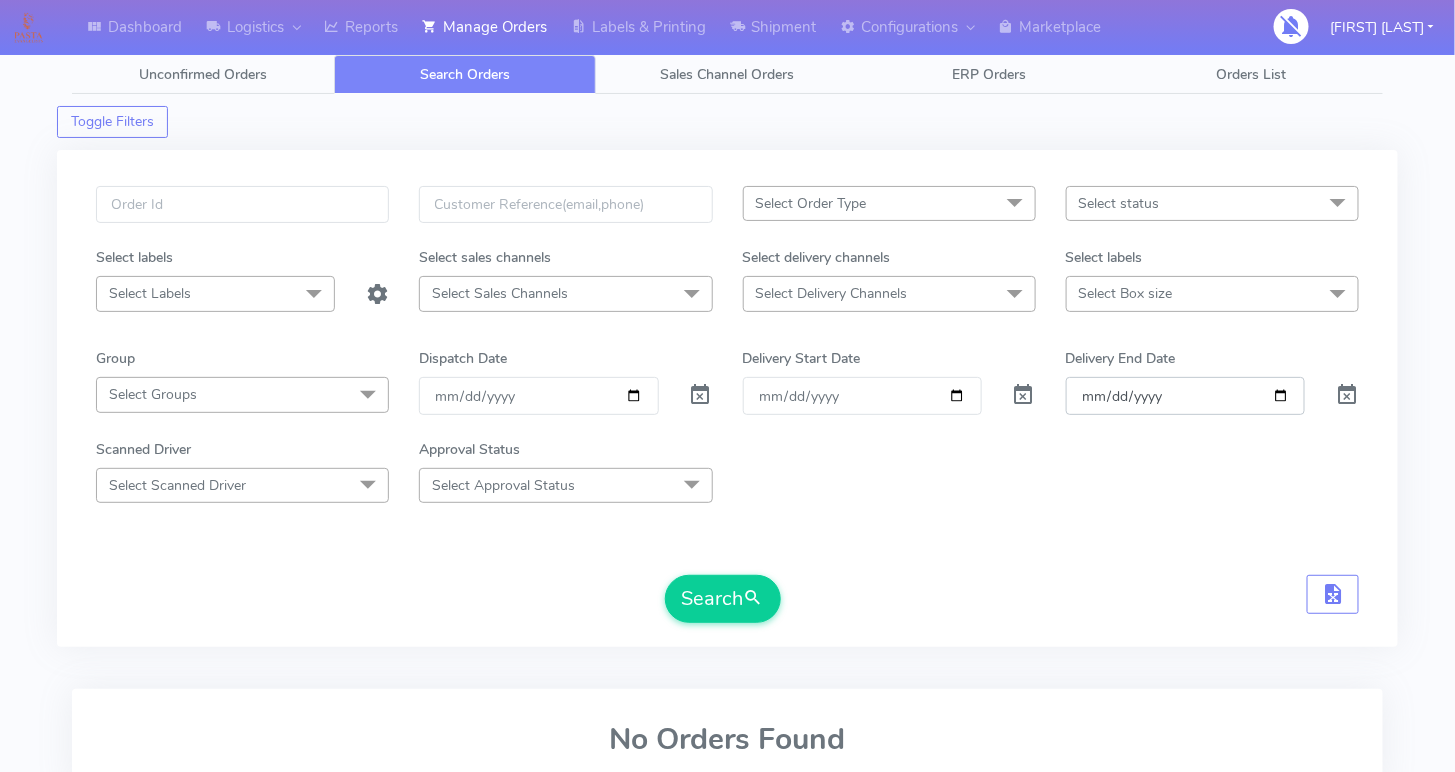 click on "Delivery End Date" at bounding box center (1185, 395) 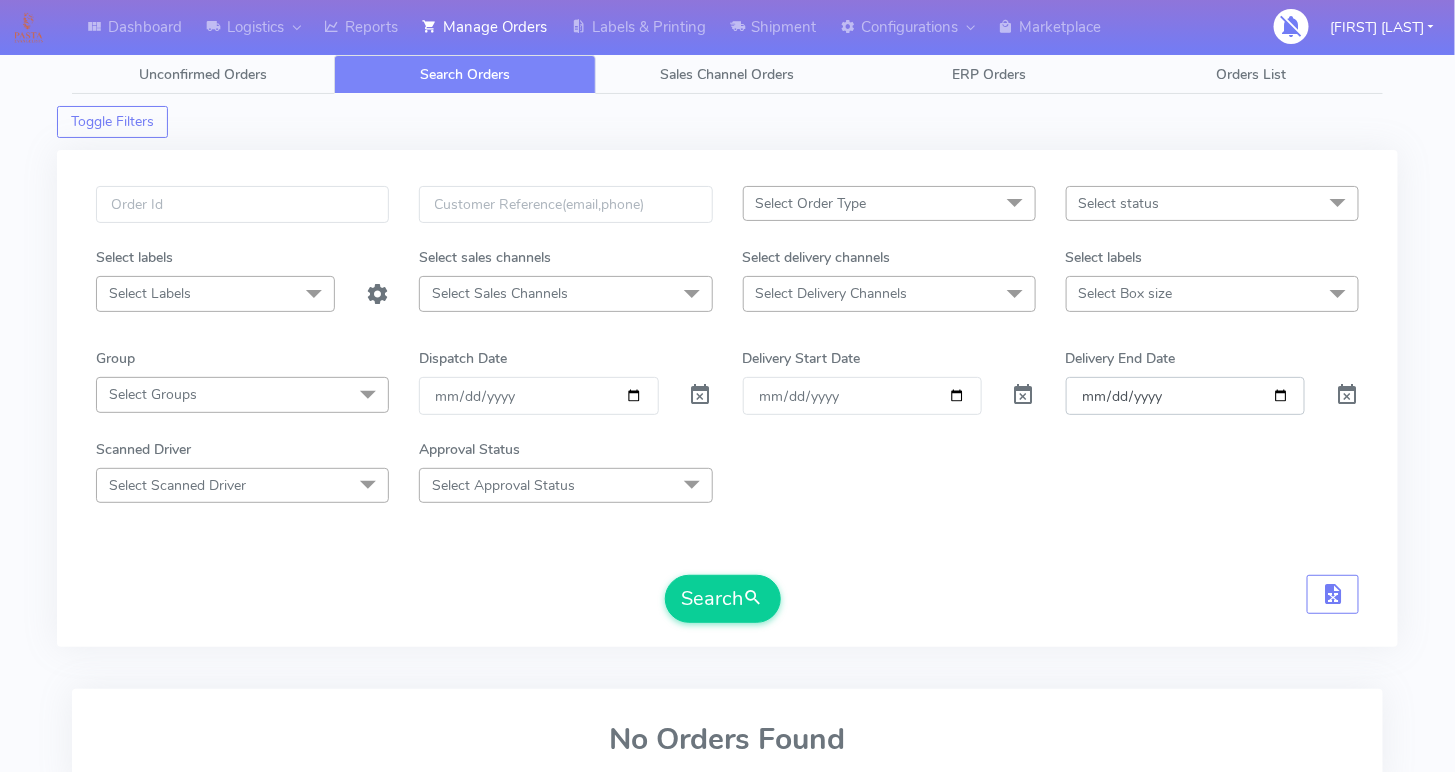 type on "[DATE]" 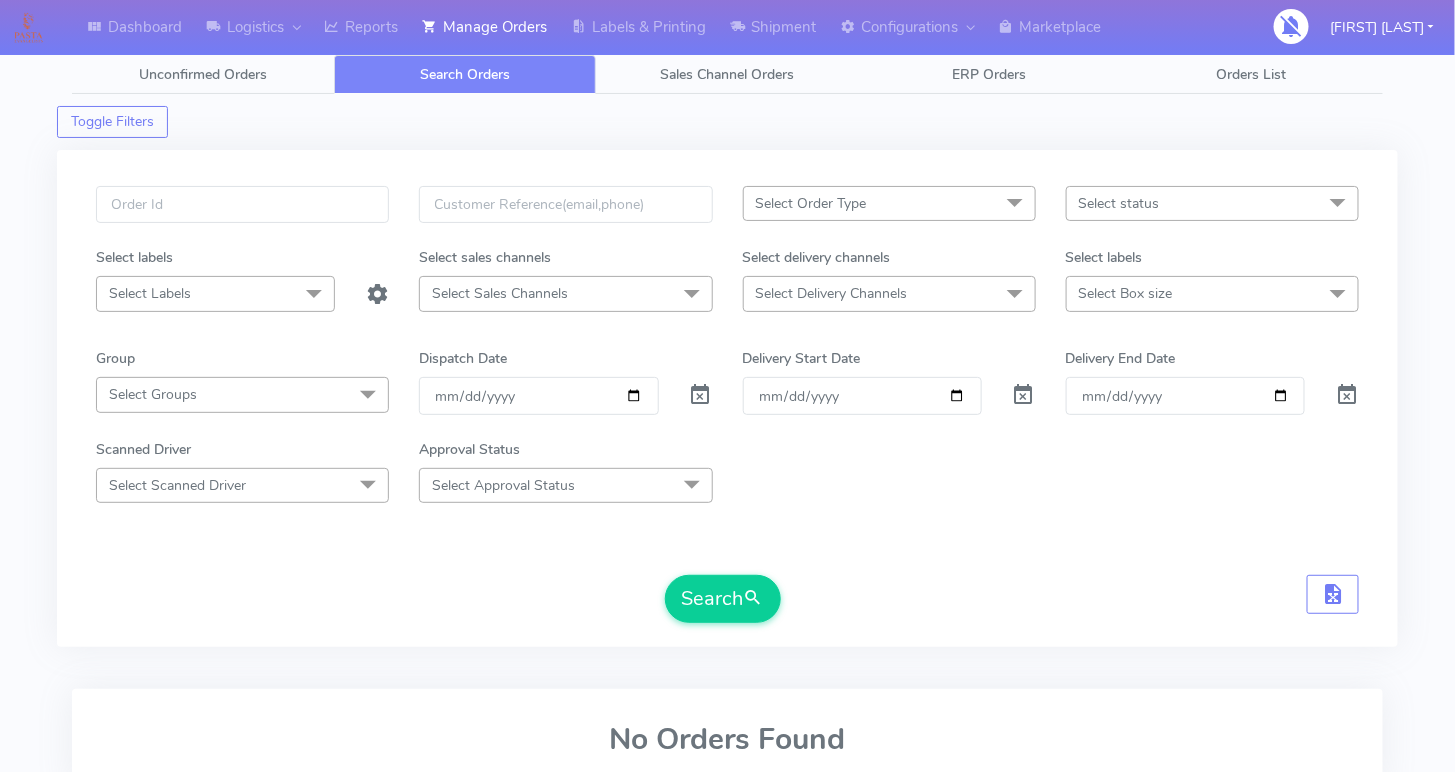 click on "Select status Select All Not Confirmed Confirmed Packing Process Sent to Delivery Channel Shipped Delivered Rejected Cancelled Select labels Select Labels Select All Address Not Validated Canceled after shipping Consignment cancelled DHL Collected but Delivery Delayed DHL Collected but Instructed to Destroy DHL Collected but Package Damaged DHL Label generated but never shipped DHL Label generated via OMS - Package lost at kitchen or DHL driver scanning issue DOUBLE ICE driver declined Event Priority Pasta Making Kits Fulfilled via DHL consignor APP Fulfilled via different delivery channel Fully Scanned Gift-Voucher ICE TEST Label Not generated LSE-JULY-22-01 LSE-JULY-22-21 May14 Onfleet to Yodel Missing Items - Pasta Kit Not Shipped NOT-SCANNED Note Missing OMS Cancellation BUG Onfleet Drop Manually Added Onfleet Drop Manually Deleted by OPS Packed Cancelled after Packed Partially Scanned Pasta Making Kit Priority Order" at bounding box center [727, 398] 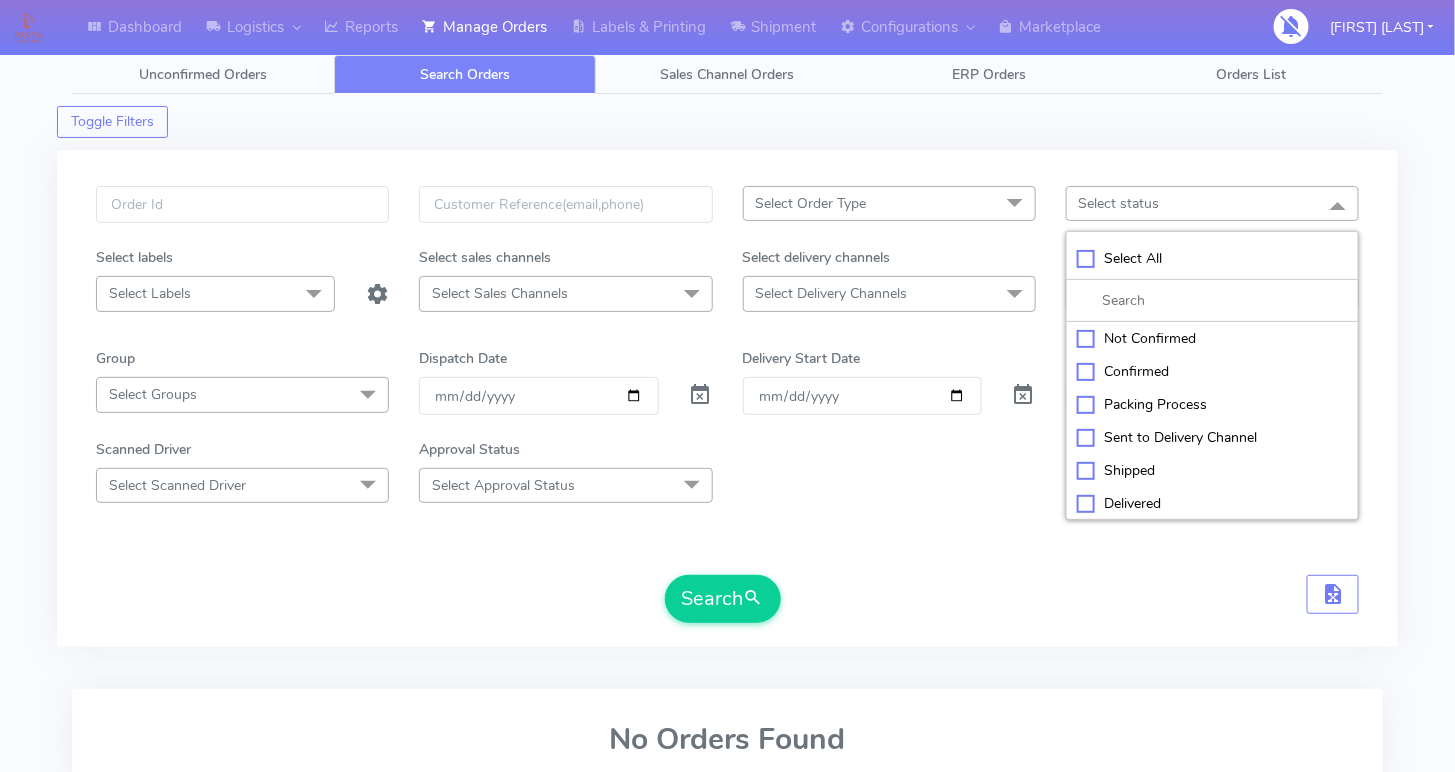 click on "Select All" at bounding box center [1212, 258] 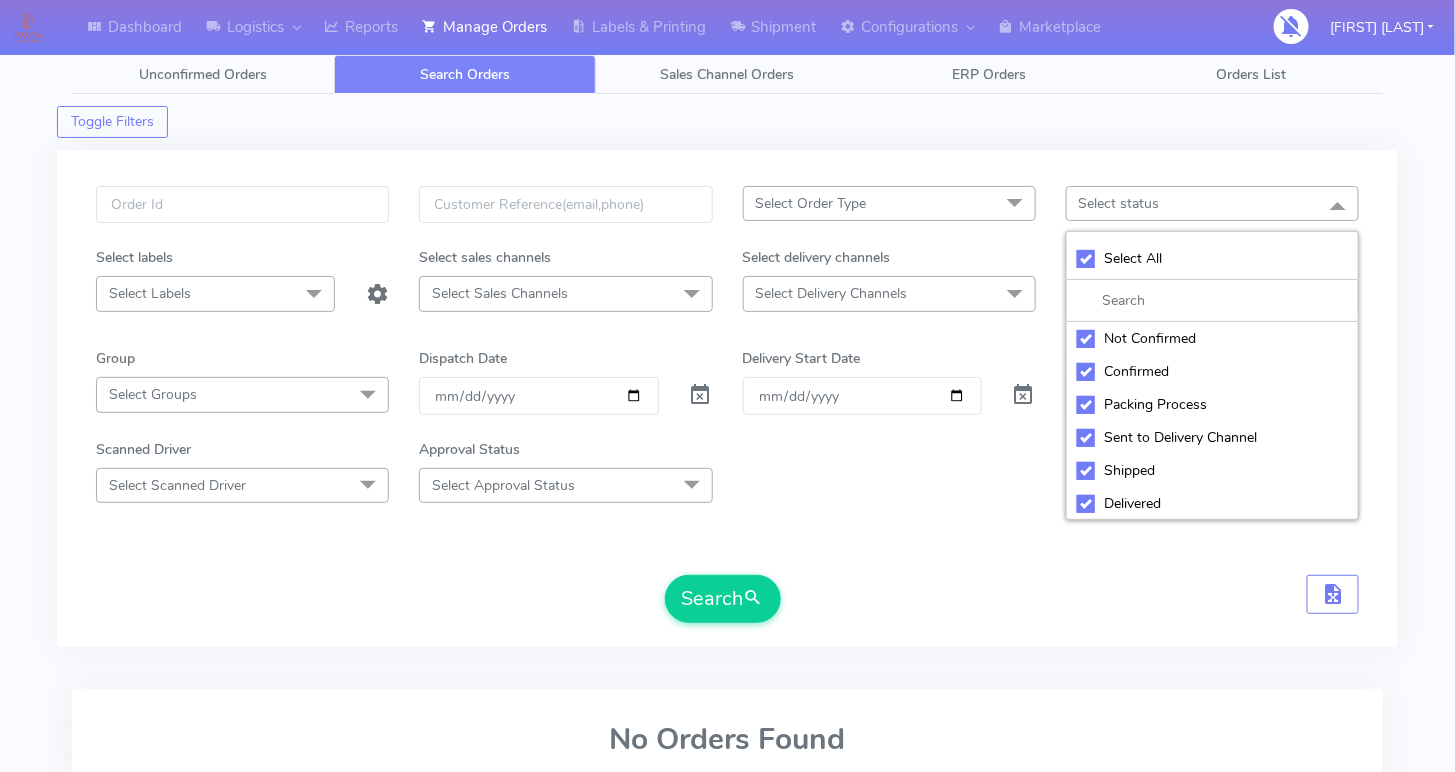checkbox on "true" 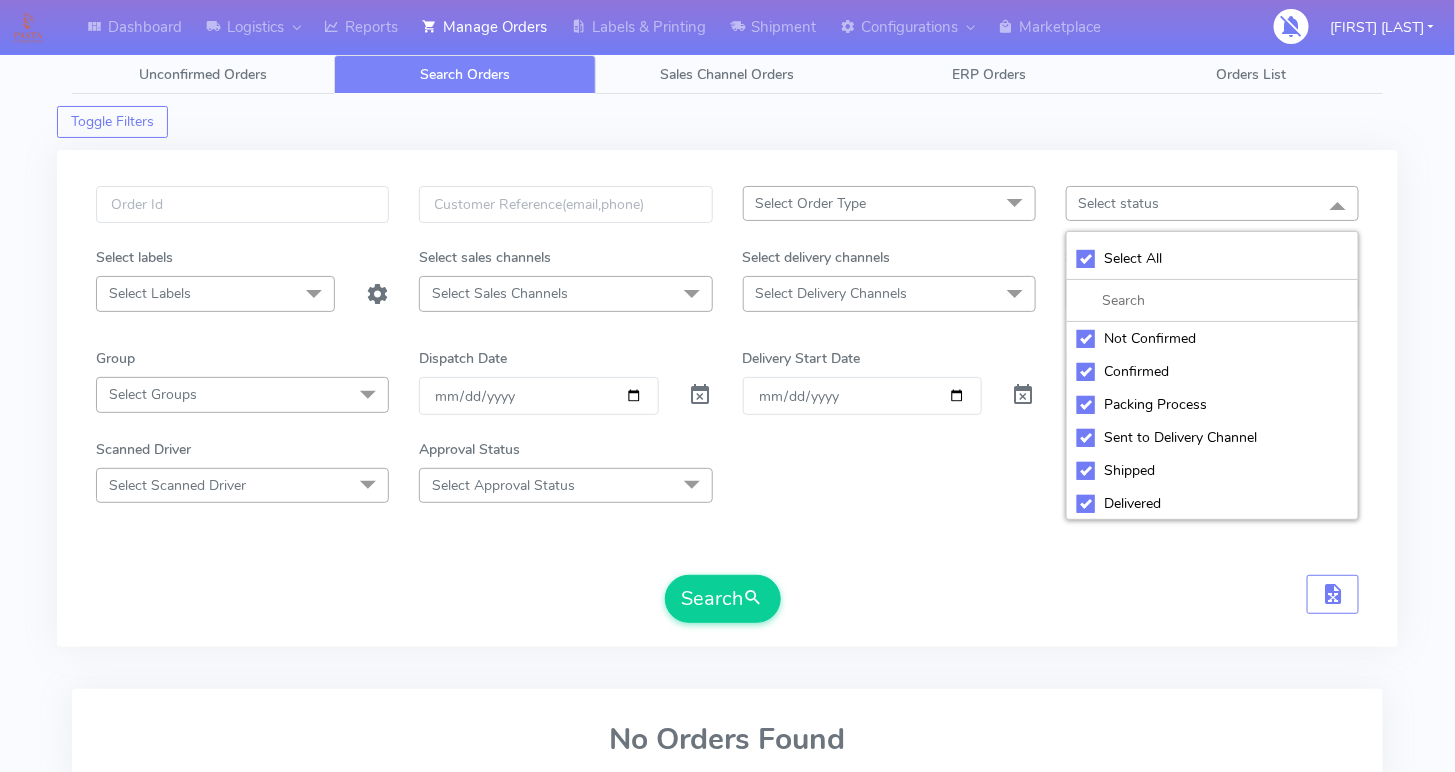 checkbox on "true" 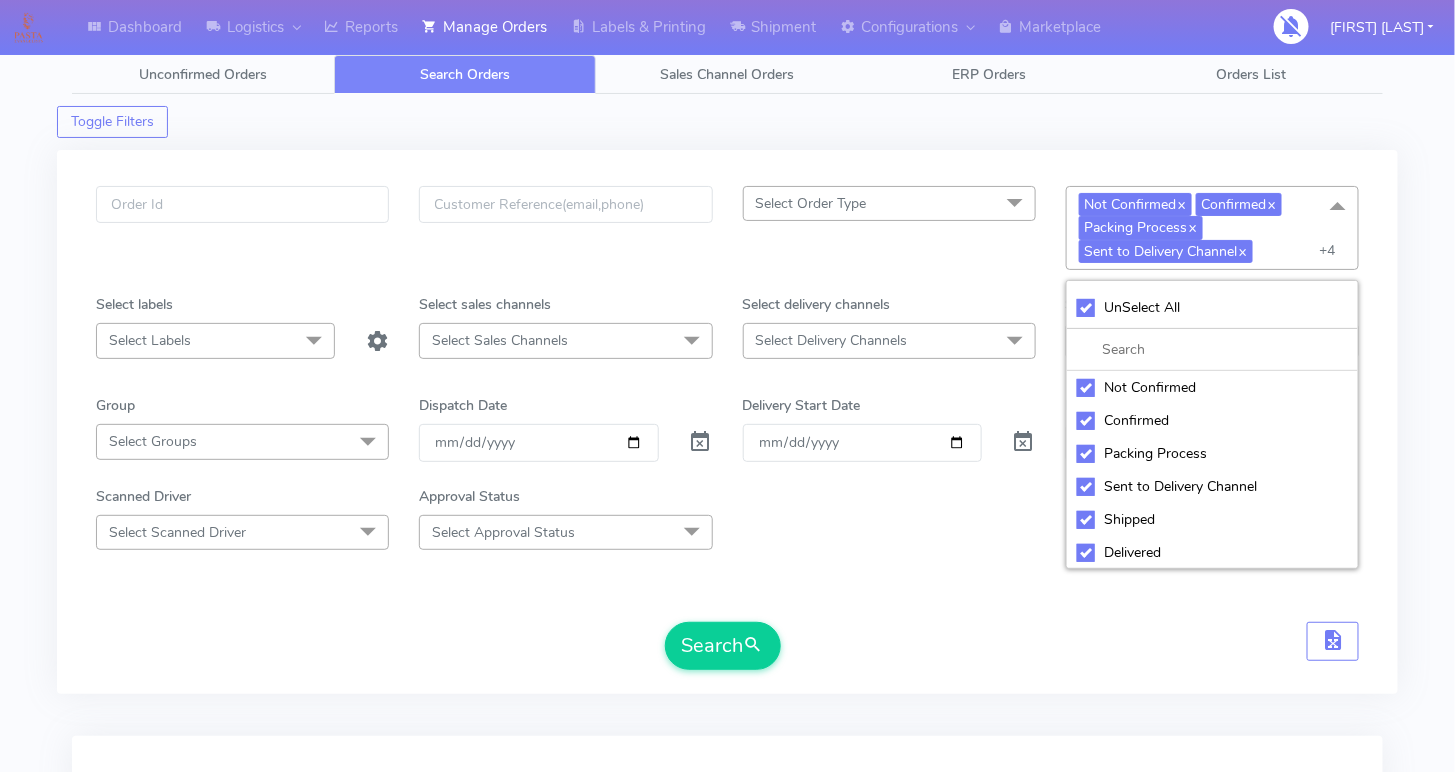 click on "UnSelect All" at bounding box center (1212, 307) 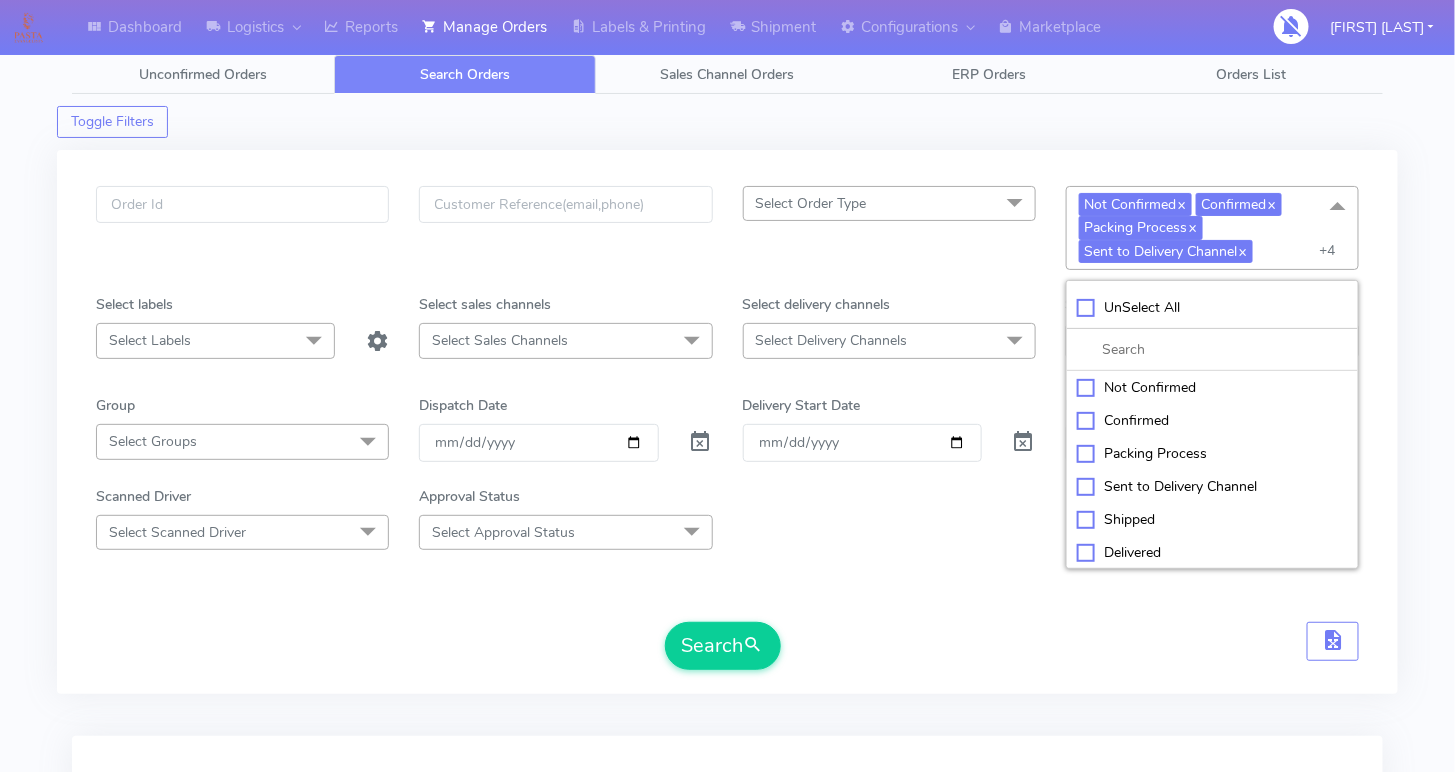 checkbox on "false" 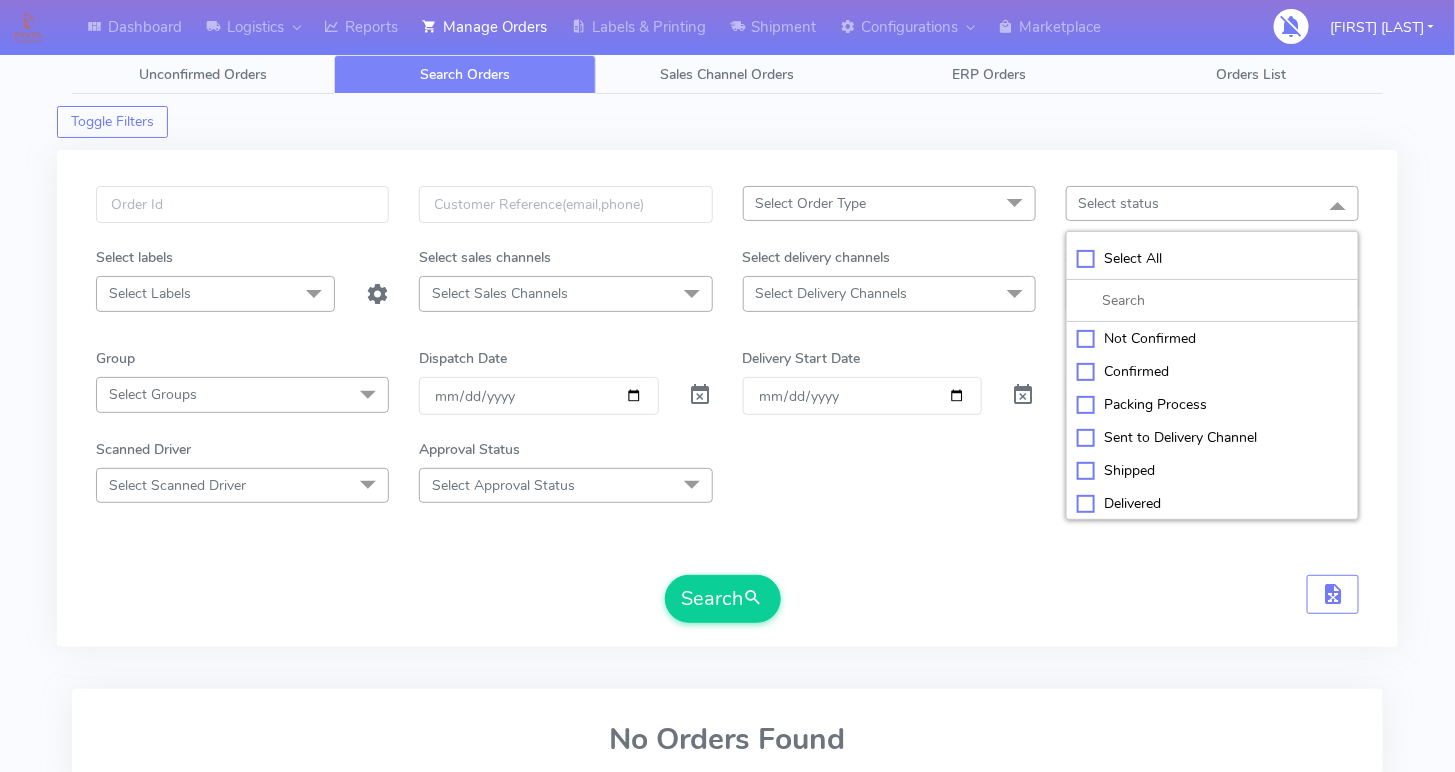 click on "Select All" at bounding box center (1212, 258) 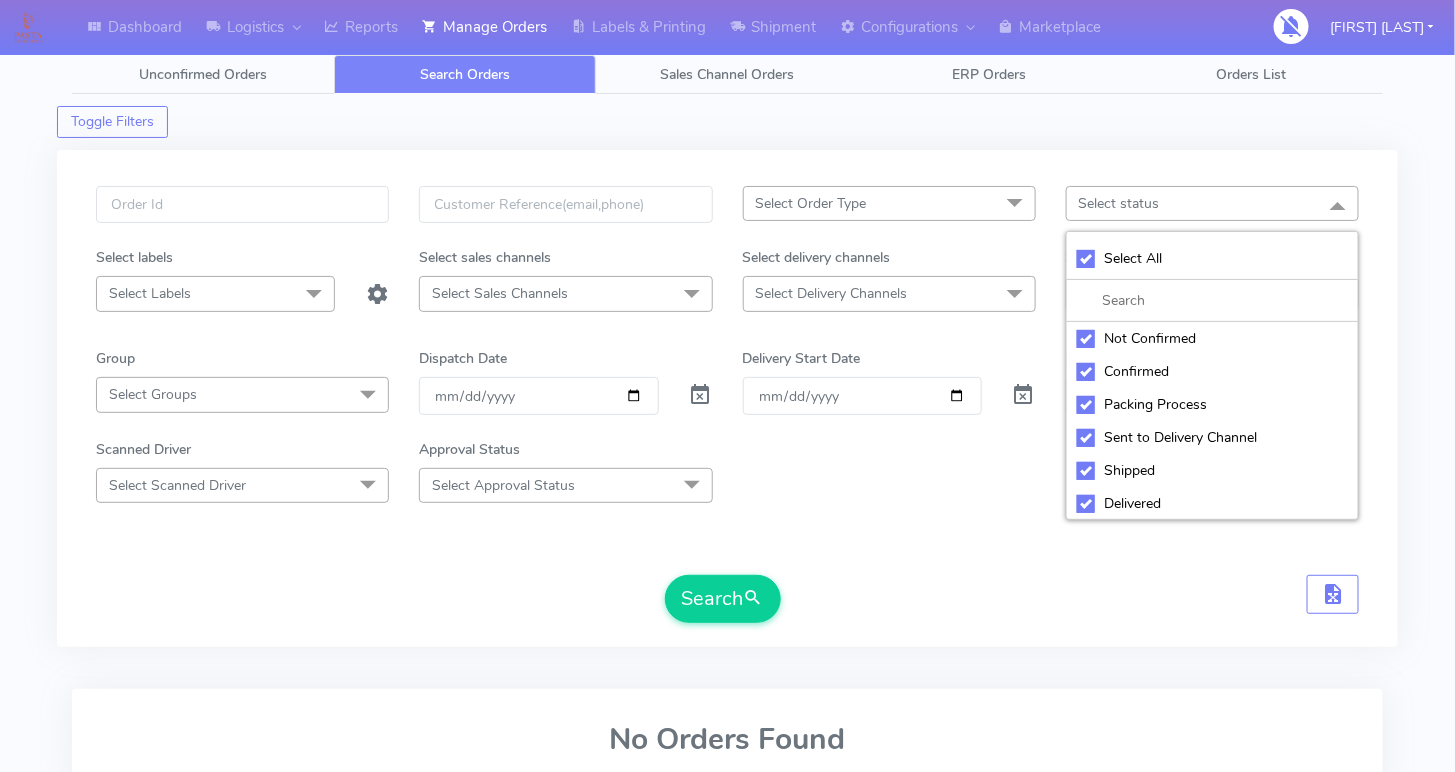 checkbox on "true" 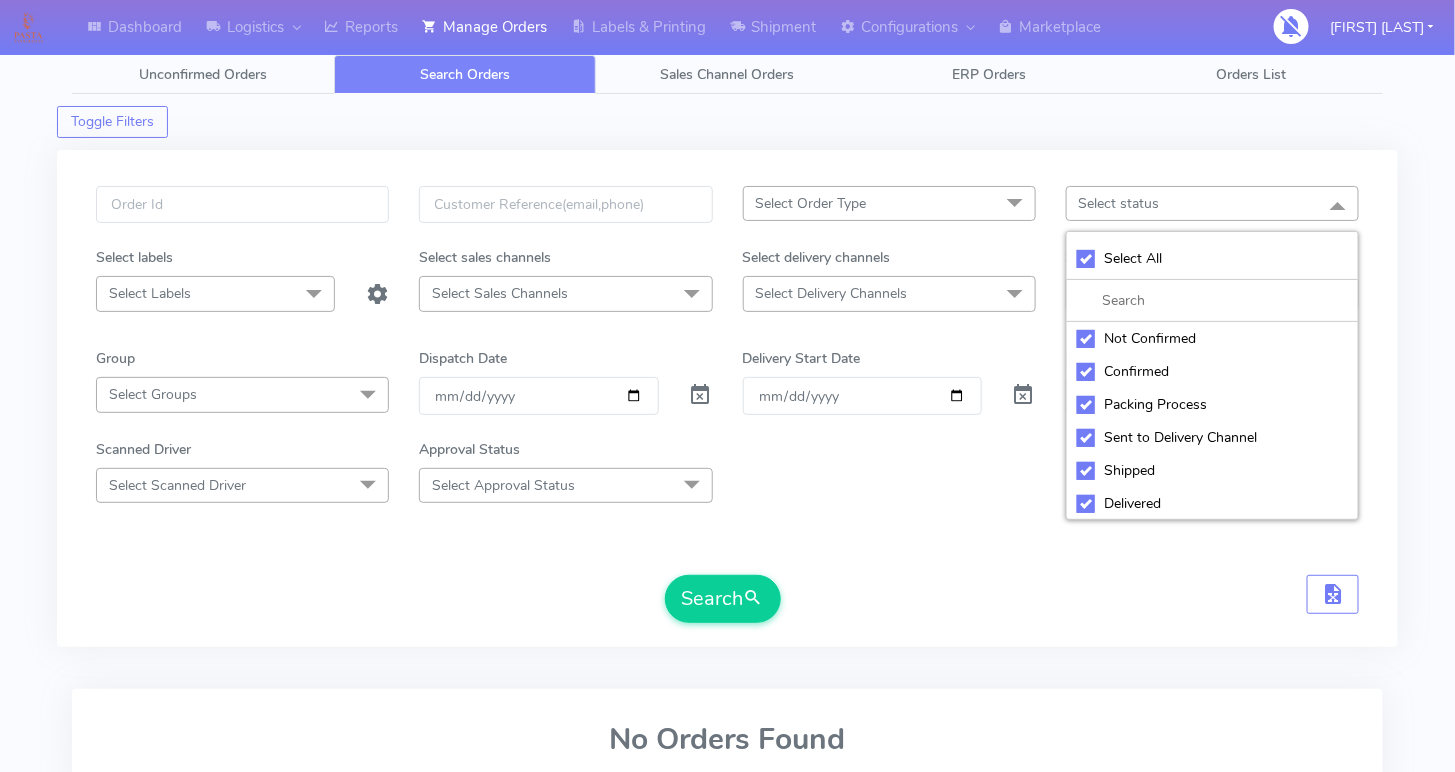checkbox on "true" 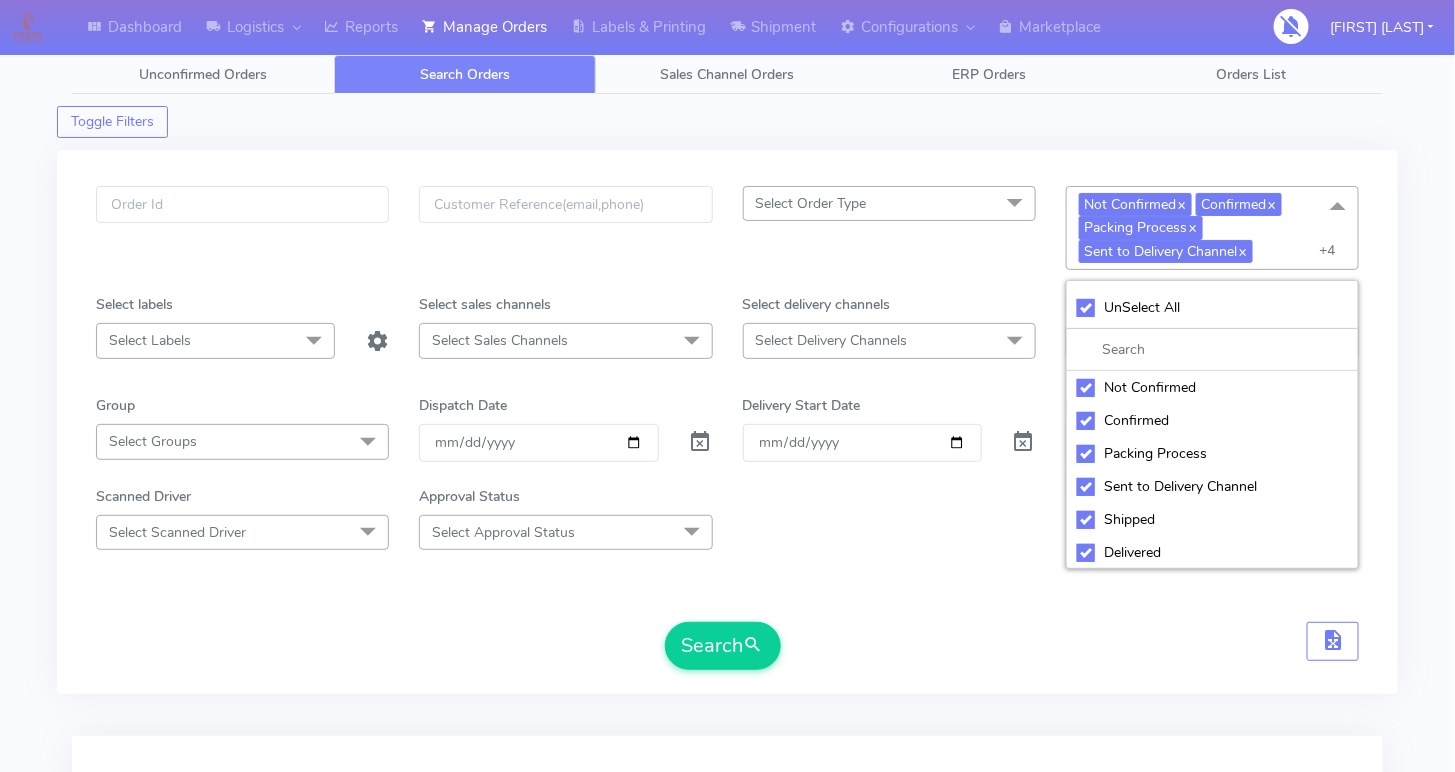 click on "Not Confirmed" at bounding box center [1212, 387] 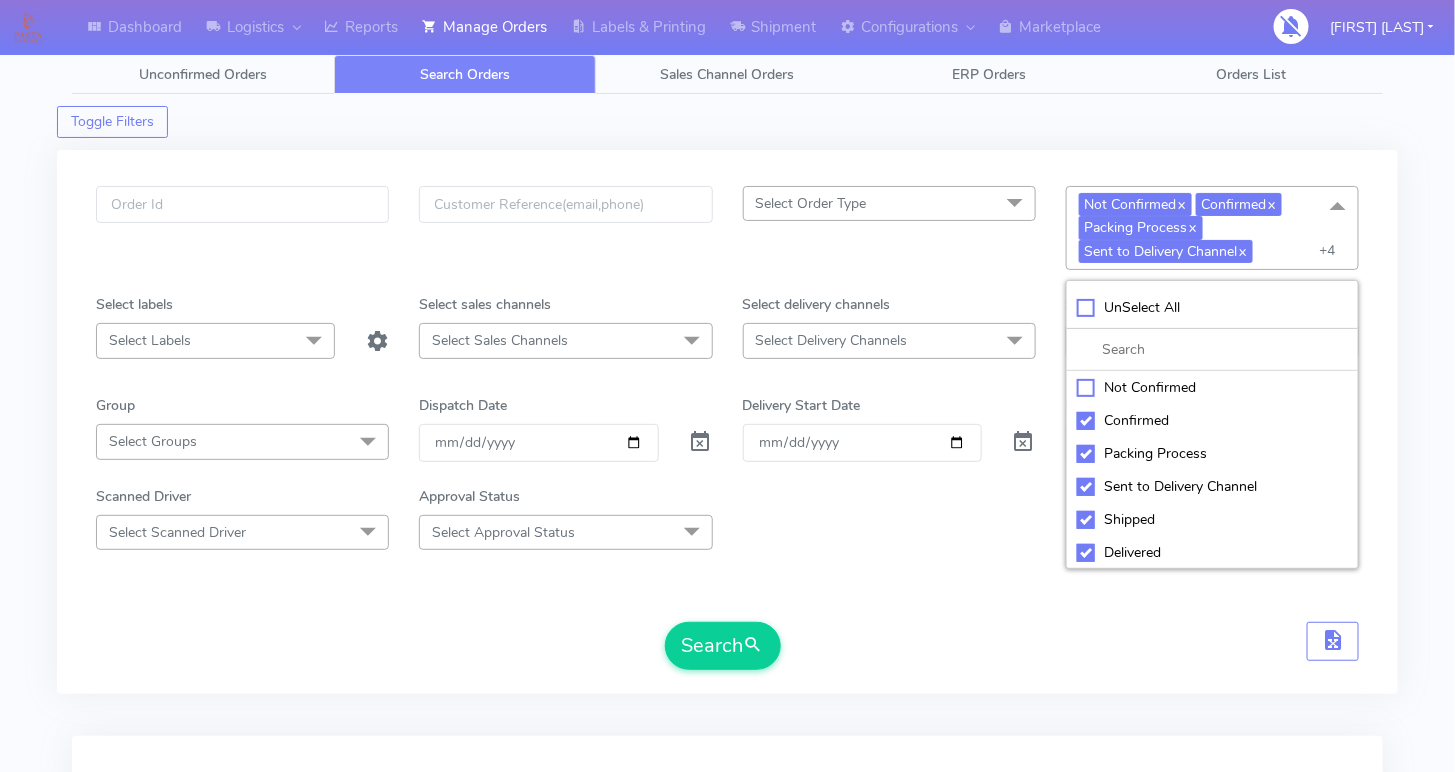 checkbox on "false" 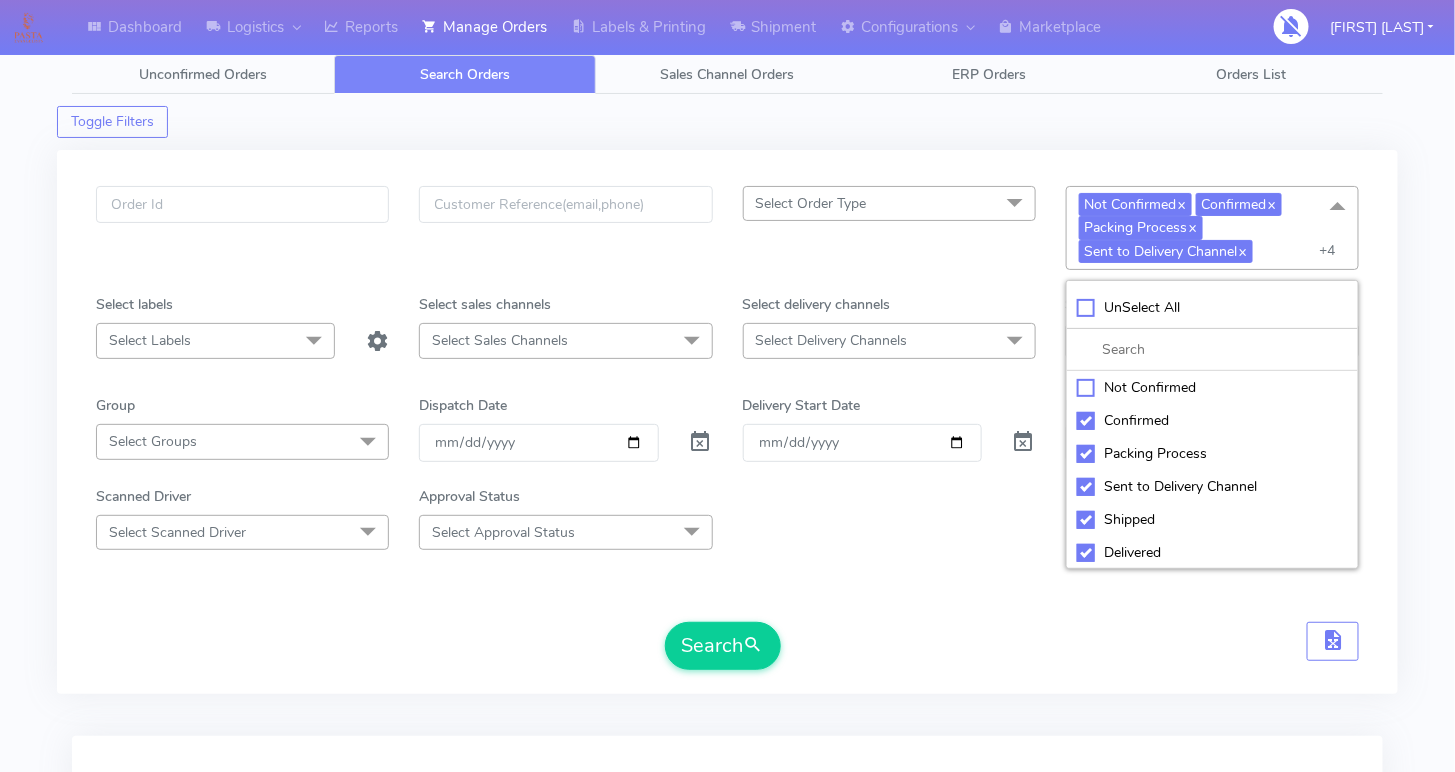 checkbox on "false" 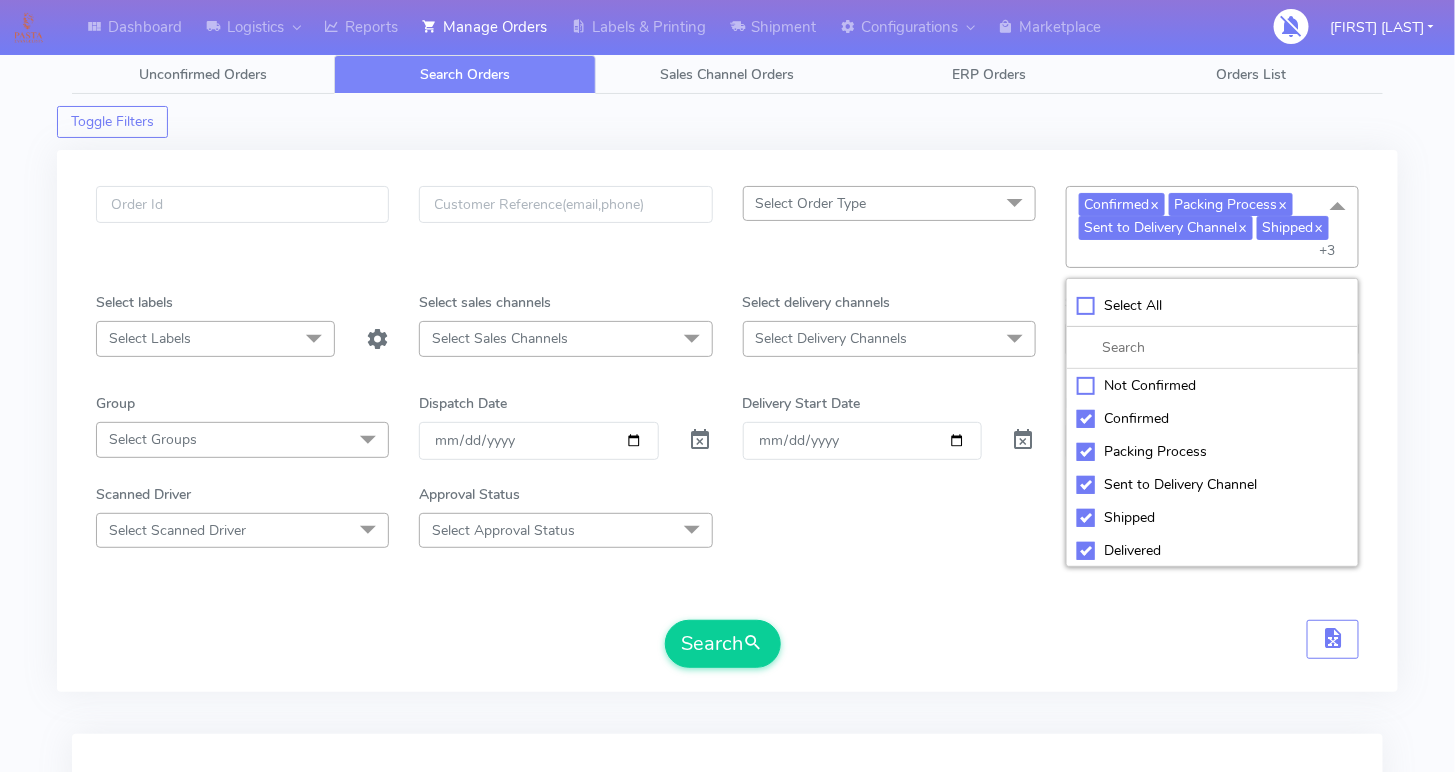 scroll, scrollTop: 66, scrollLeft: 0, axis: vertical 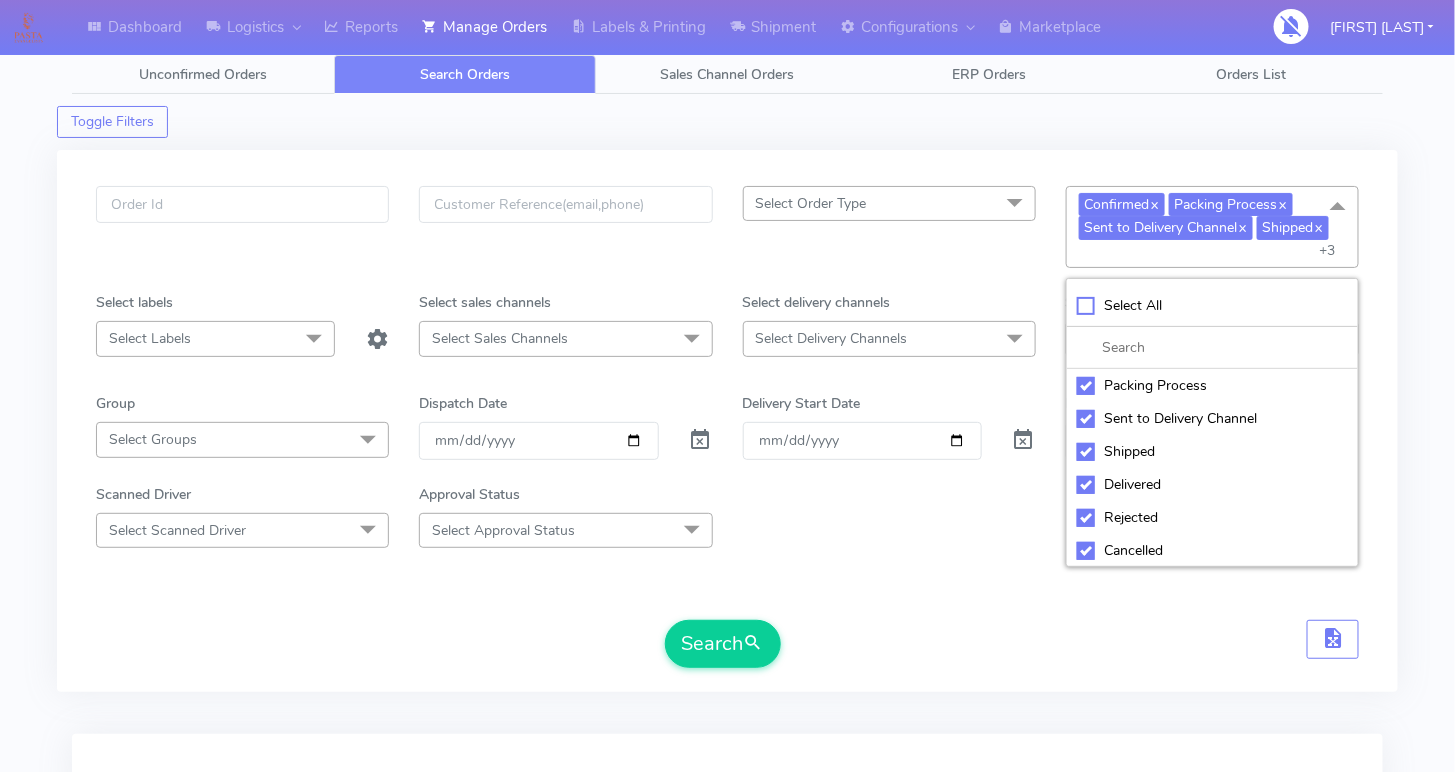 click on "Cancelled" at bounding box center [1212, 550] 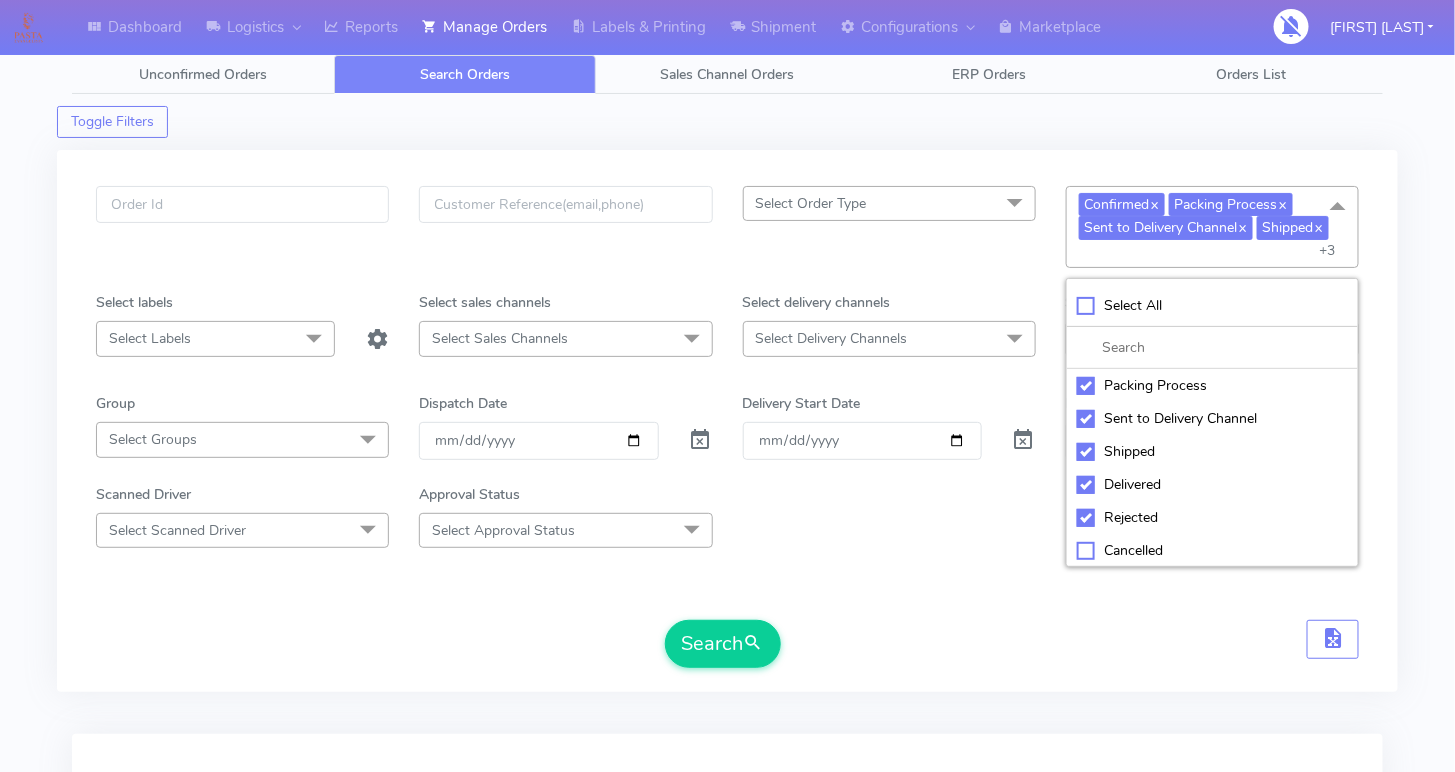 checkbox on "false" 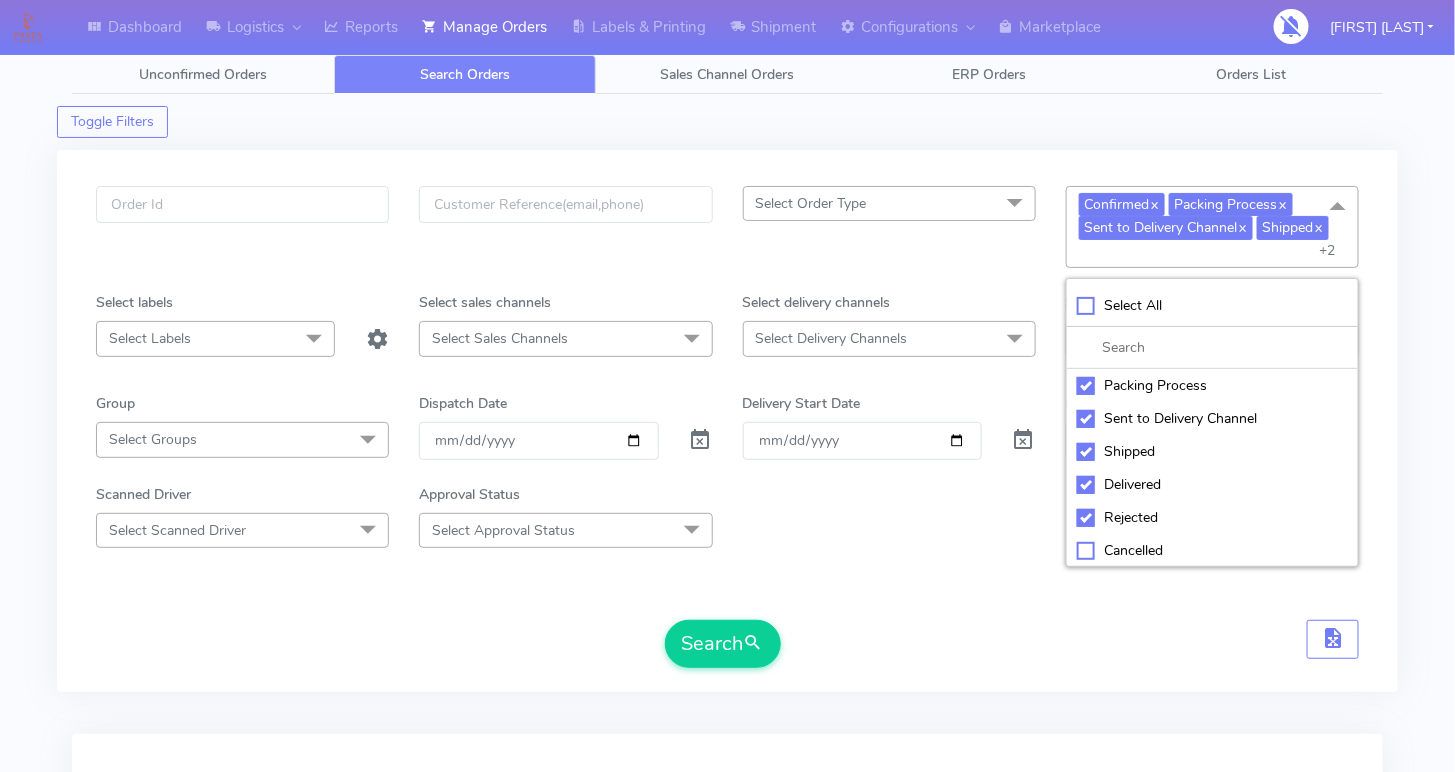 click on "Rejected" at bounding box center [1212, 517] 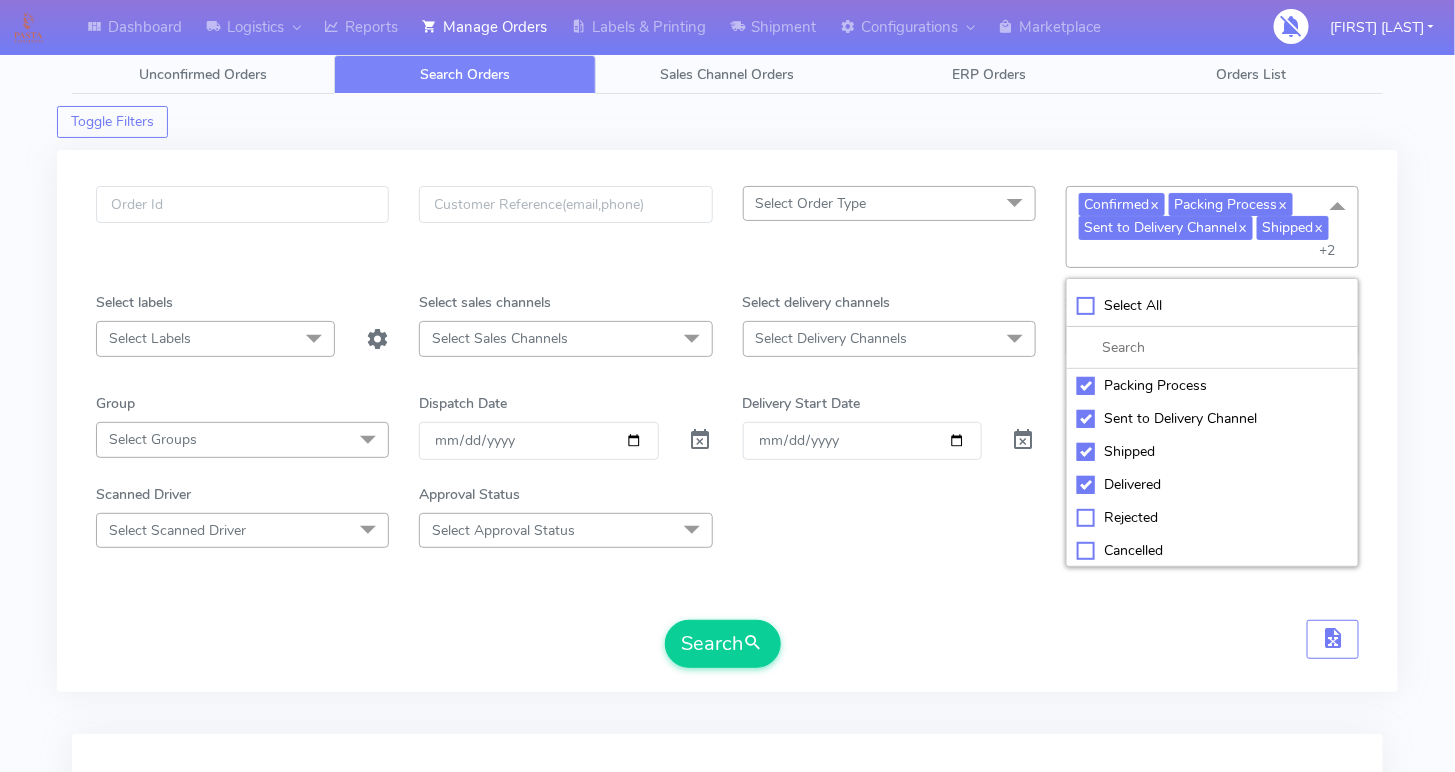checkbox on "false" 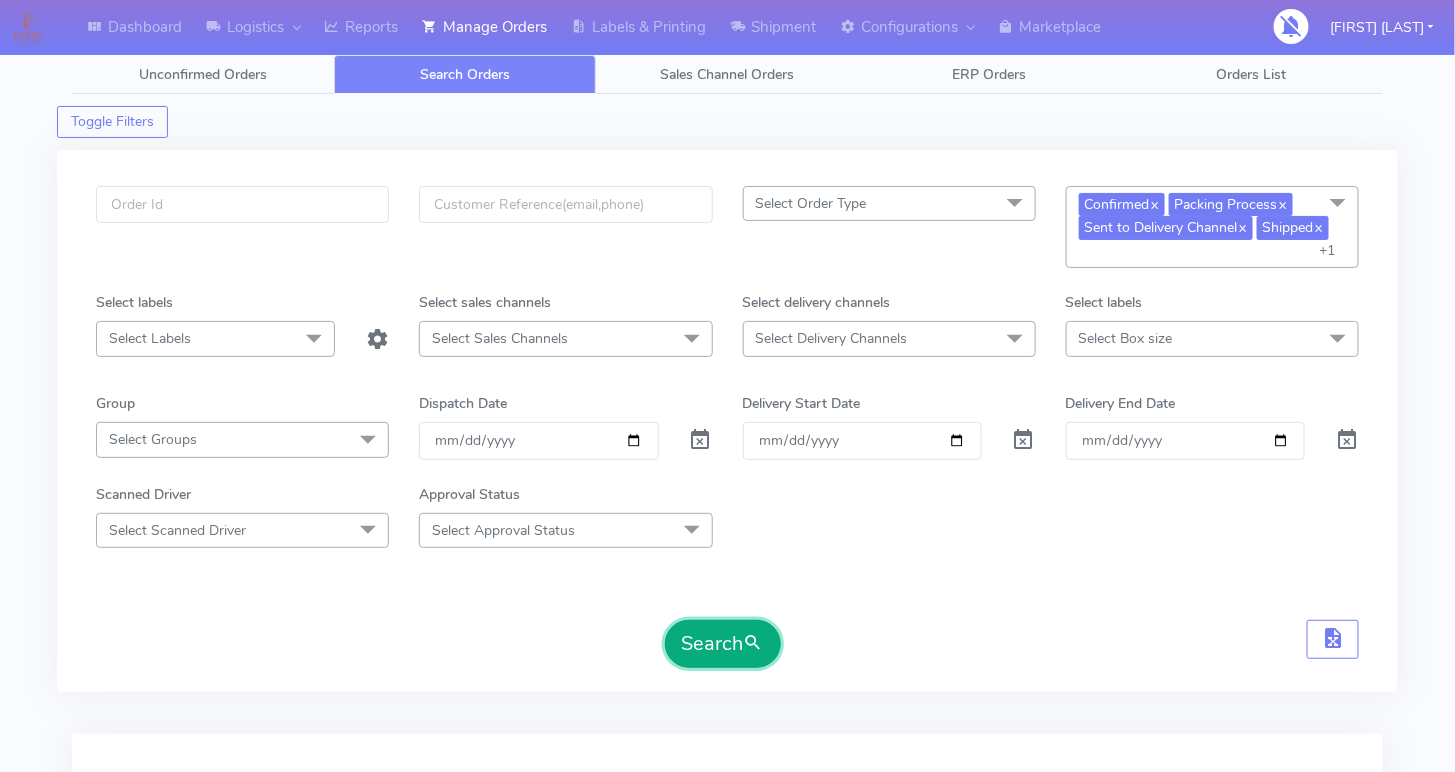 click on "Search" at bounding box center (723, 644) 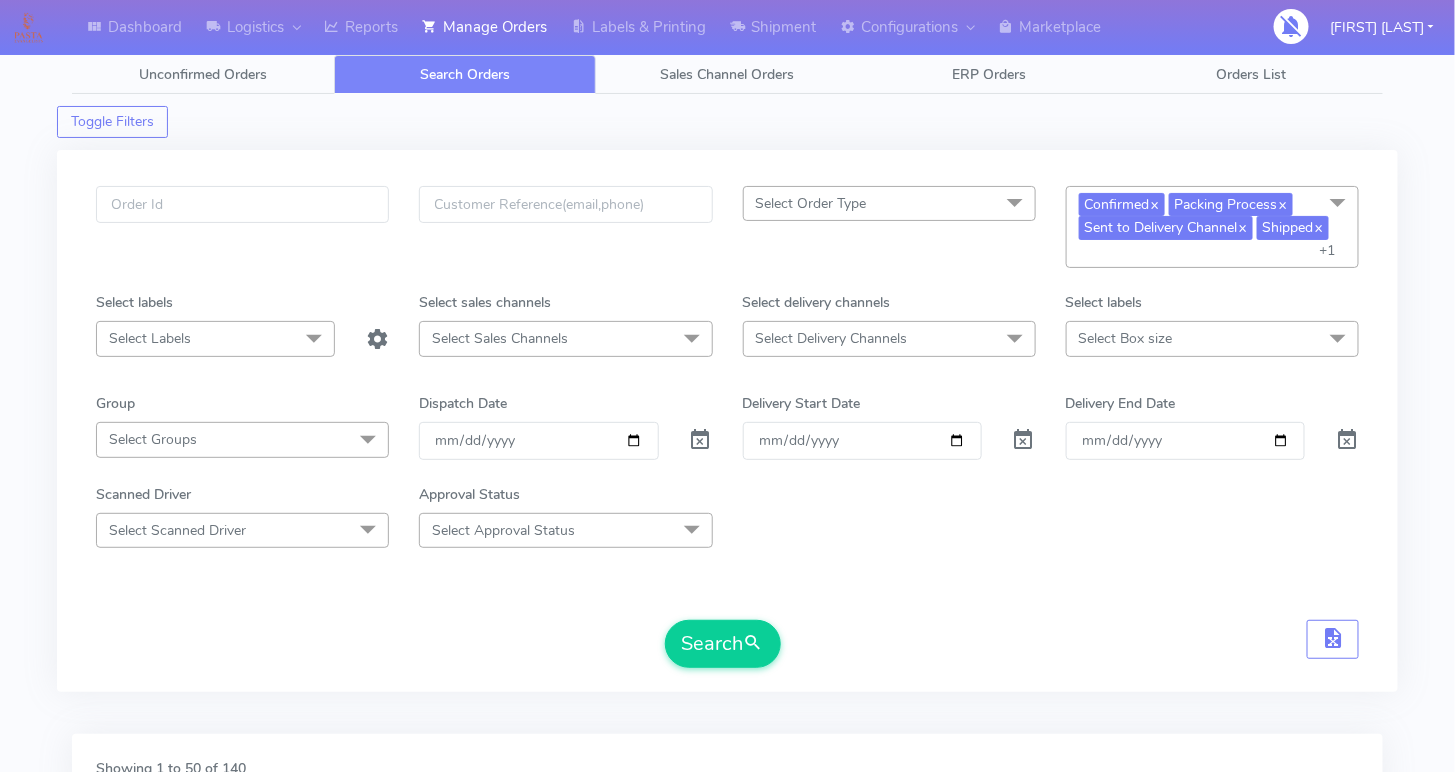 scroll, scrollTop: 285, scrollLeft: 0, axis: vertical 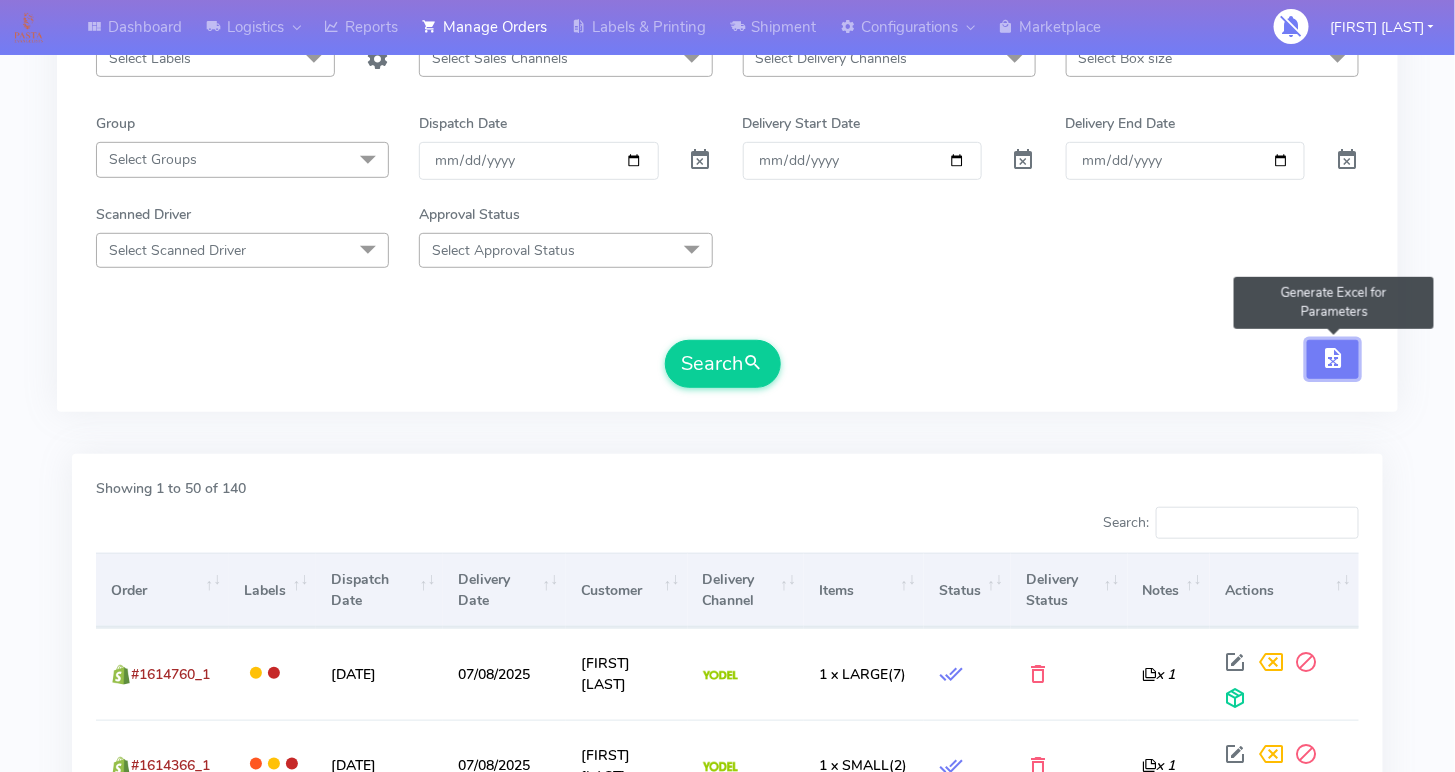 click at bounding box center [1333, 362] 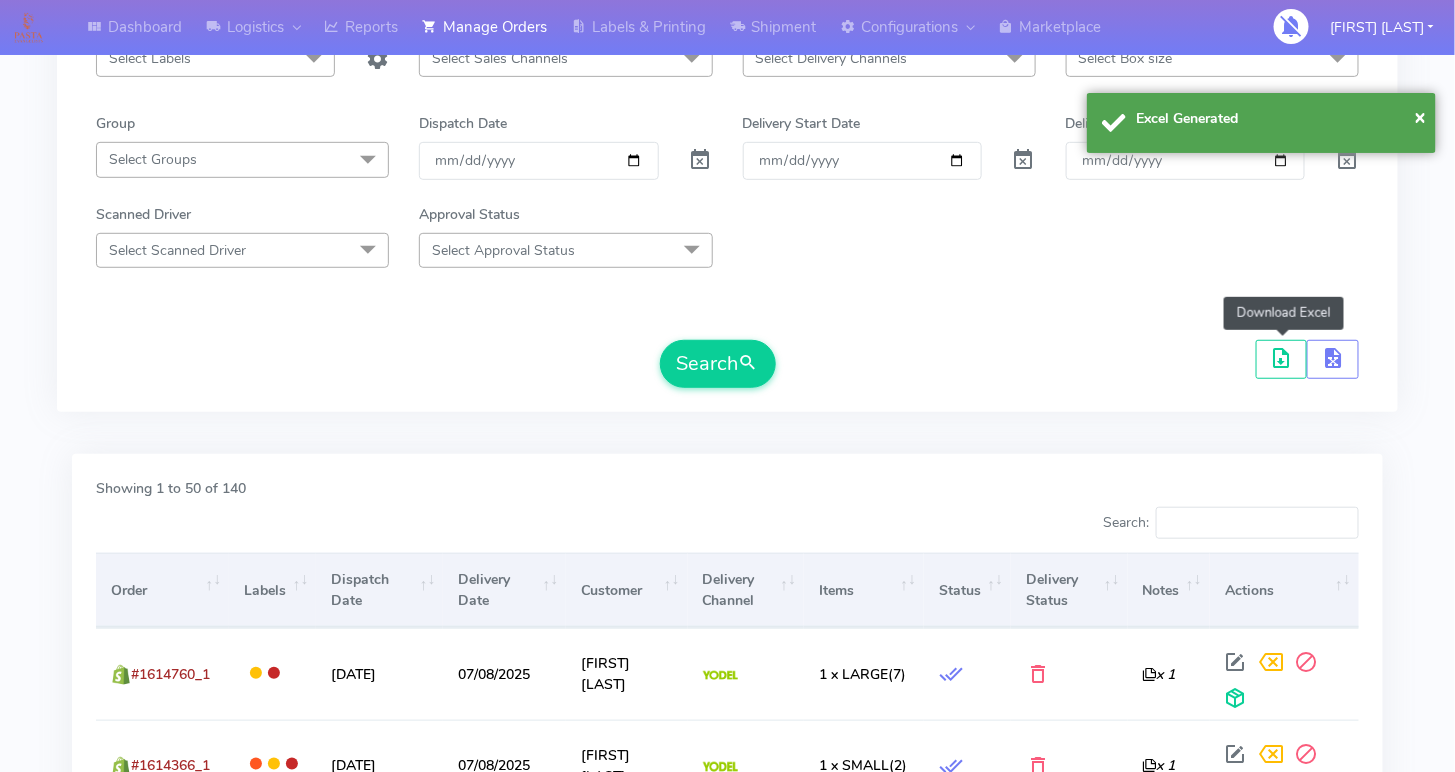 scroll, scrollTop: 0, scrollLeft: 0, axis: both 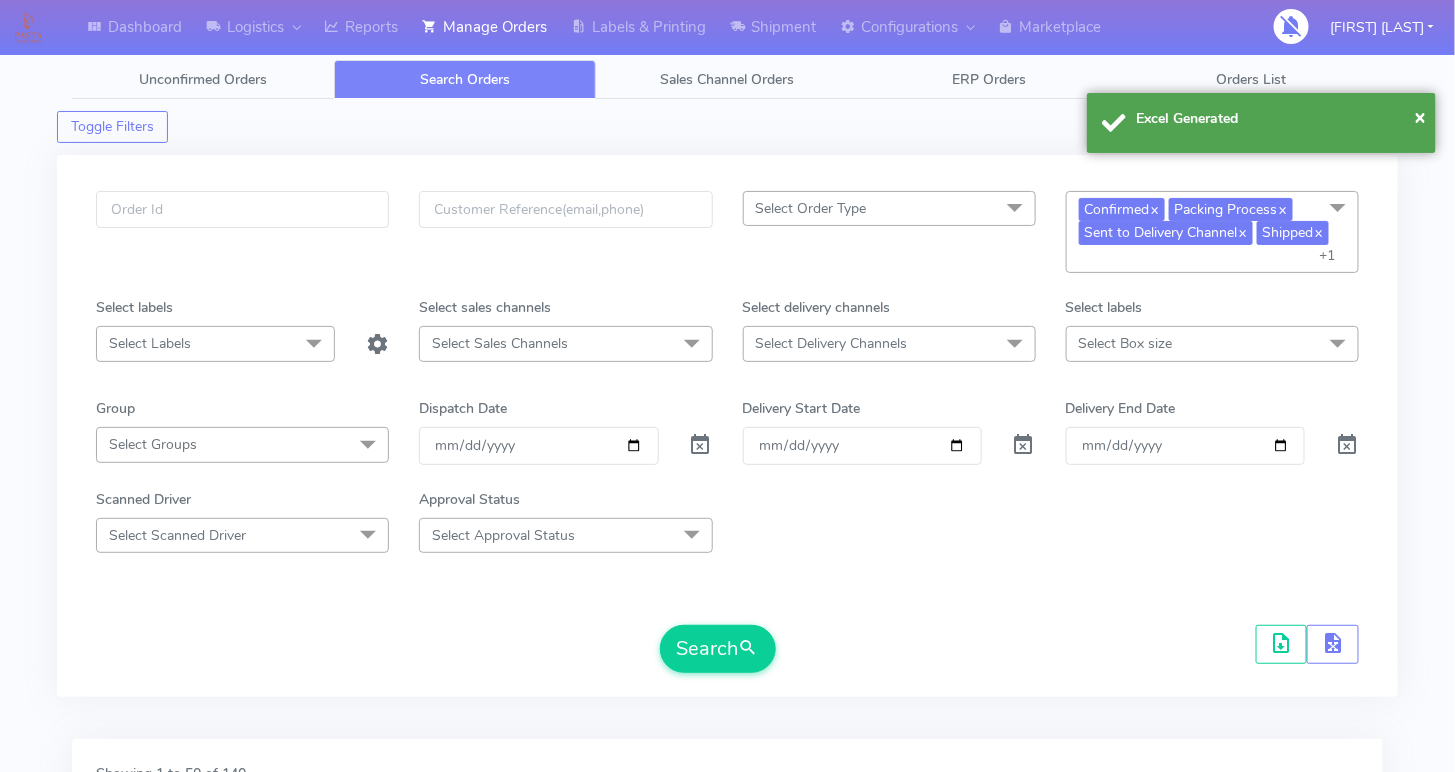 click on "Confirmed  x  Packing Process  x  Sent to Delivery Channel  x  Shipped  x  Delivered  x +1" at bounding box center (1212, 232) 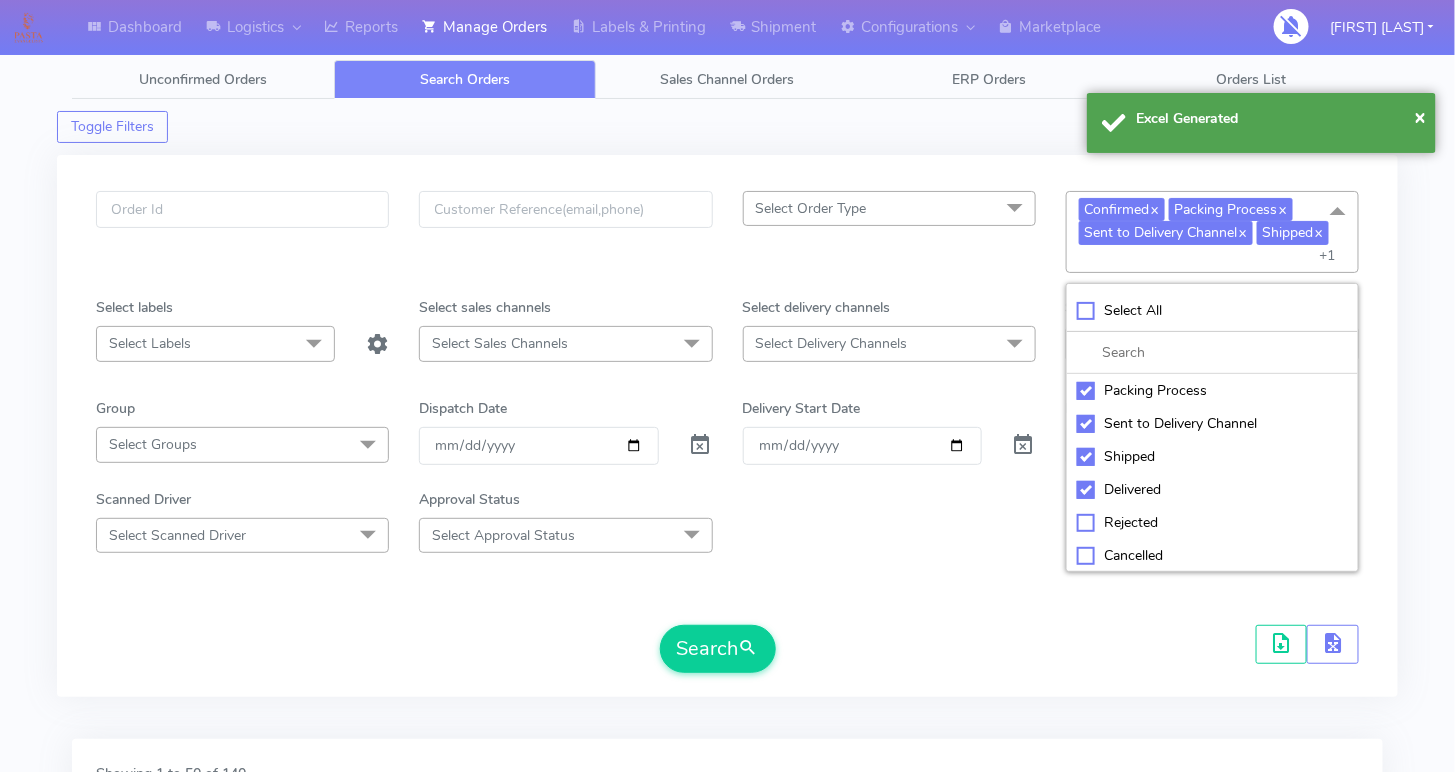 scroll, scrollTop: 0, scrollLeft: 0, axis: both 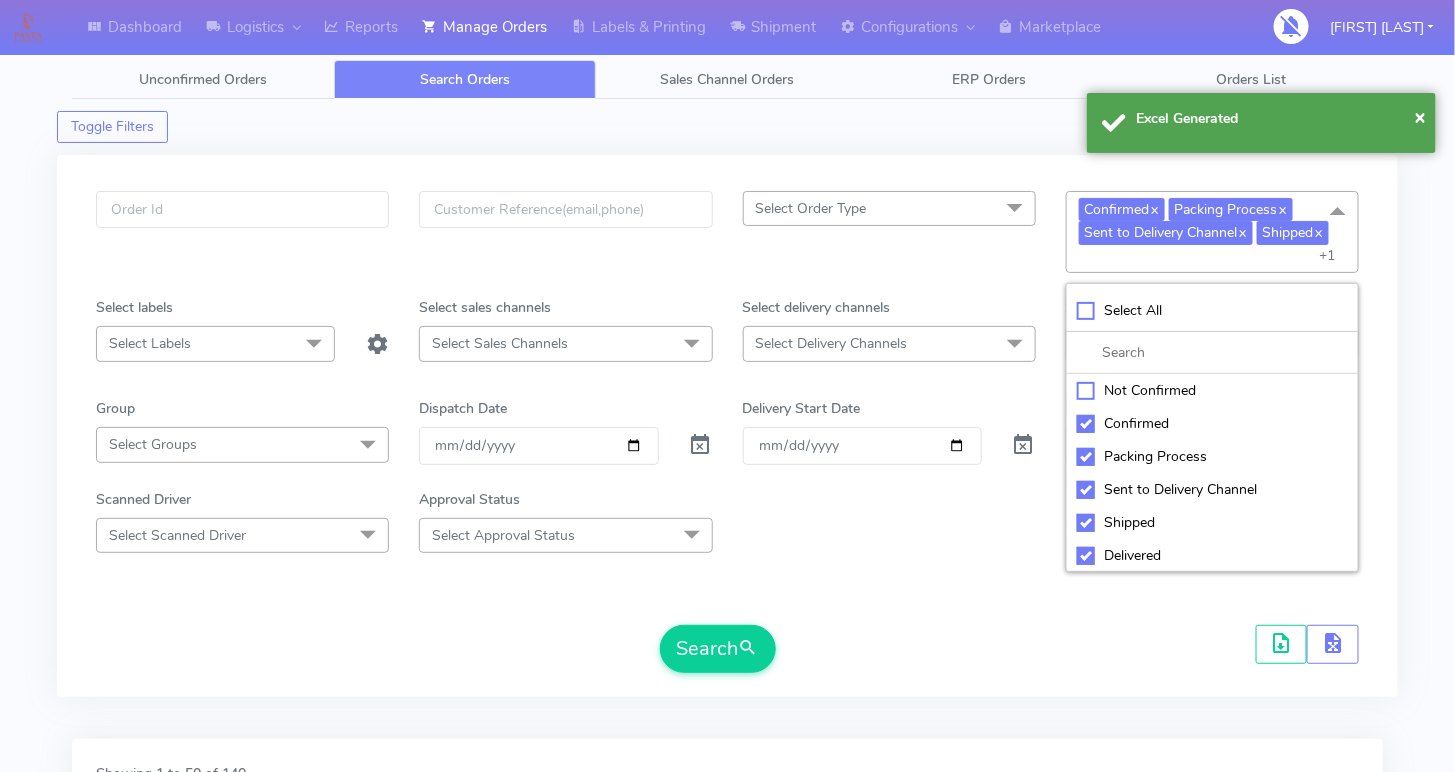 click on "Select Order Type Select All MEALS ATAVI One Off Pasta Club Gift Kit Event Unknown QCOM  Confirmed  x  Packing Process  x  Sent to Delivery Channel  x  Shipped  x  Delivered  x +1 Select All Not Confirmed Confirmed Packing Process Sent to Delivery Channel Shipped Delivered Rejected Cancelled Select labels Select Labels Select All Address Not Validated Canceled after shipping Consignment cancelled DHL Collected but Delivery Delayed DHL Collected but Instructed to Destroy DHL Collected but Package Damaged DHL Label generated but never shipped DHL Label generated via OMS - Package lost at kitchen or DHL driver scanning issue DOUBLE ICE driver declined Event Priority Pasta Making Kits Fulfilled via DHL consignor APP Fulfilled via different delivery channel Fully Scanned Gift-Voucher ICE TEST Label Not generated LSE-JULY-22-01 LSE-JULY-22-21 May14 Onfleet to Yodel Missing Items -  Pasta Kit  Not Shipped NOT-SCANNED Note Missing OMS Cancellation BUG Onfleet Drop Manually Added Onfleet Drop Manually Deleted by OPS" at bounding box center (727, 432) 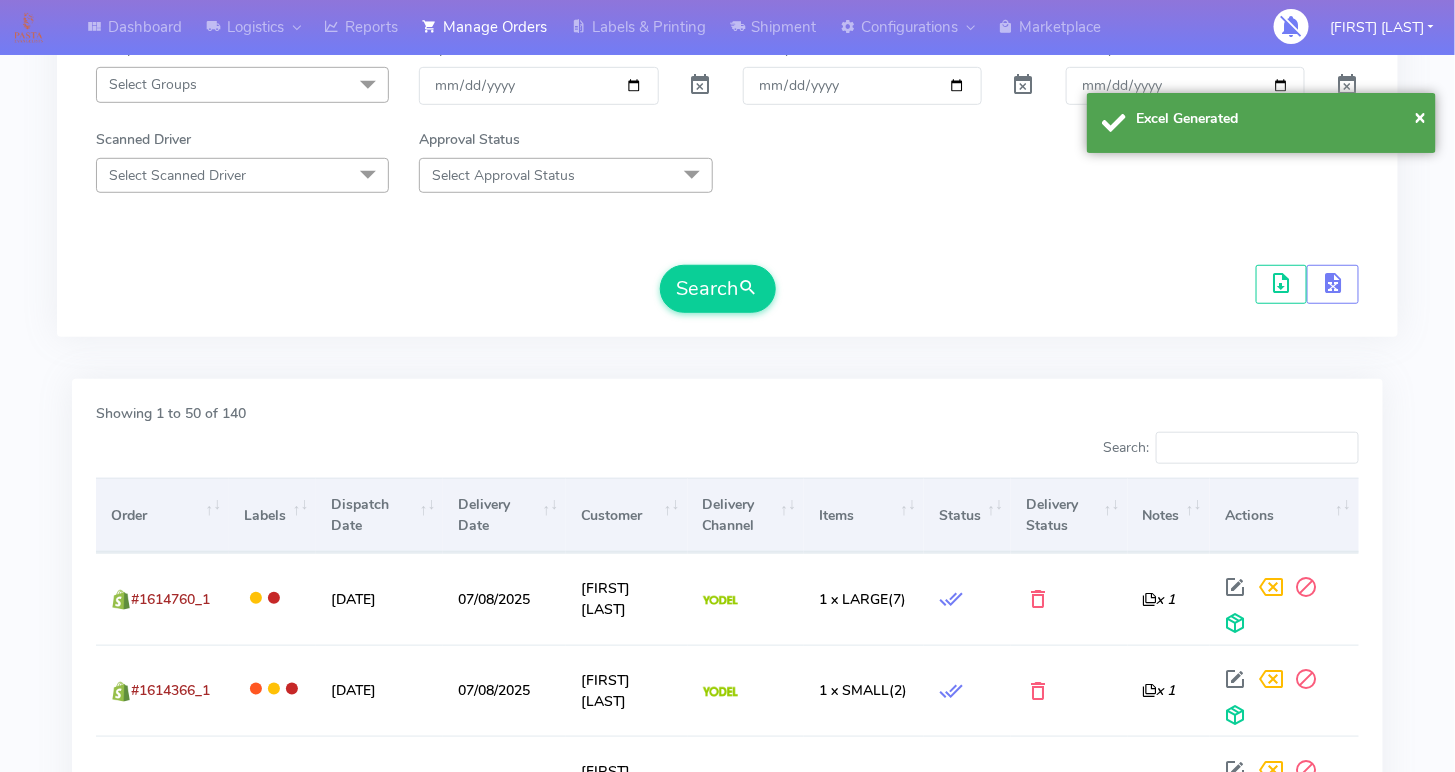 scroll, scrollTop: 361, scrollLeft: 0, axis: vertical 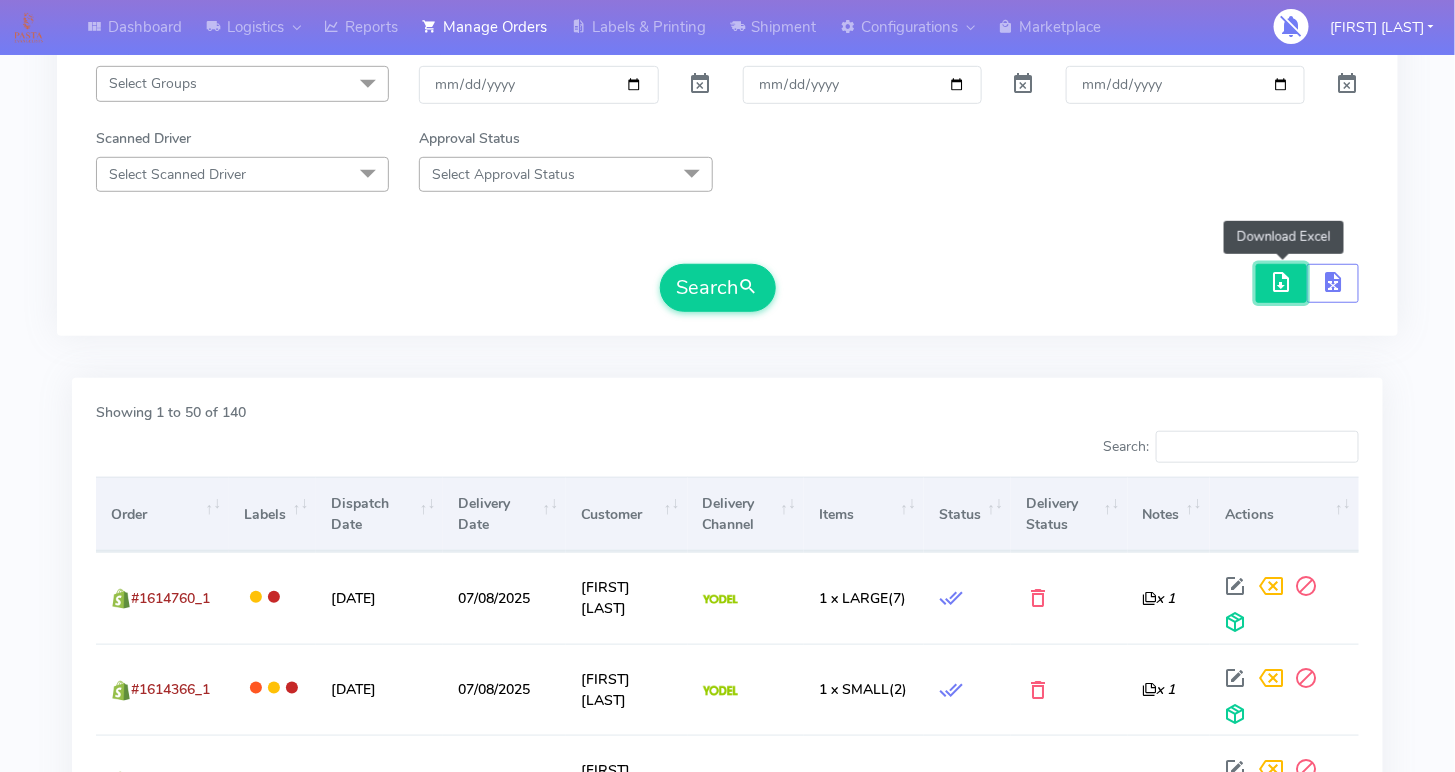 click at bounding box center [1282, 286] 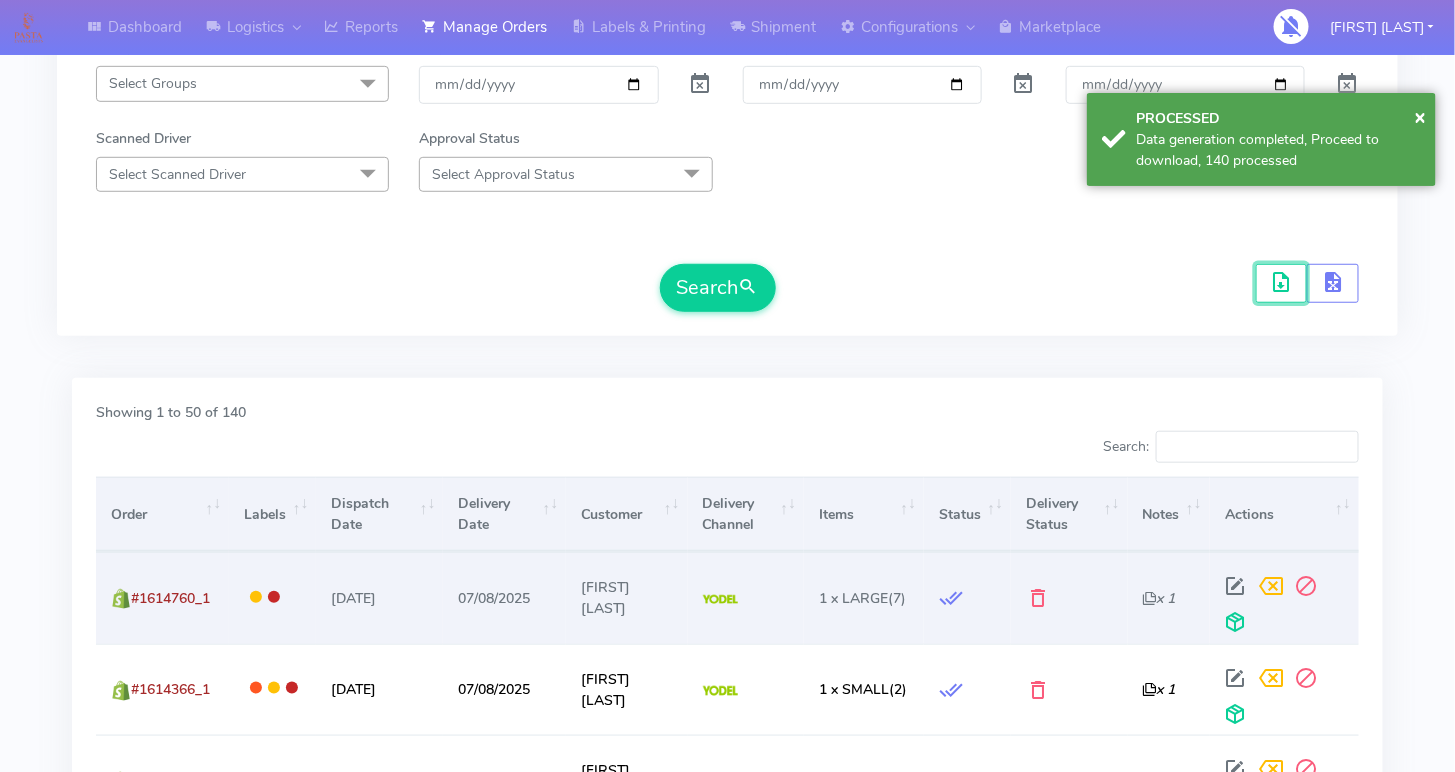 scroll, scrollTop: 362, scrollLeft: 0, axis: vertical 